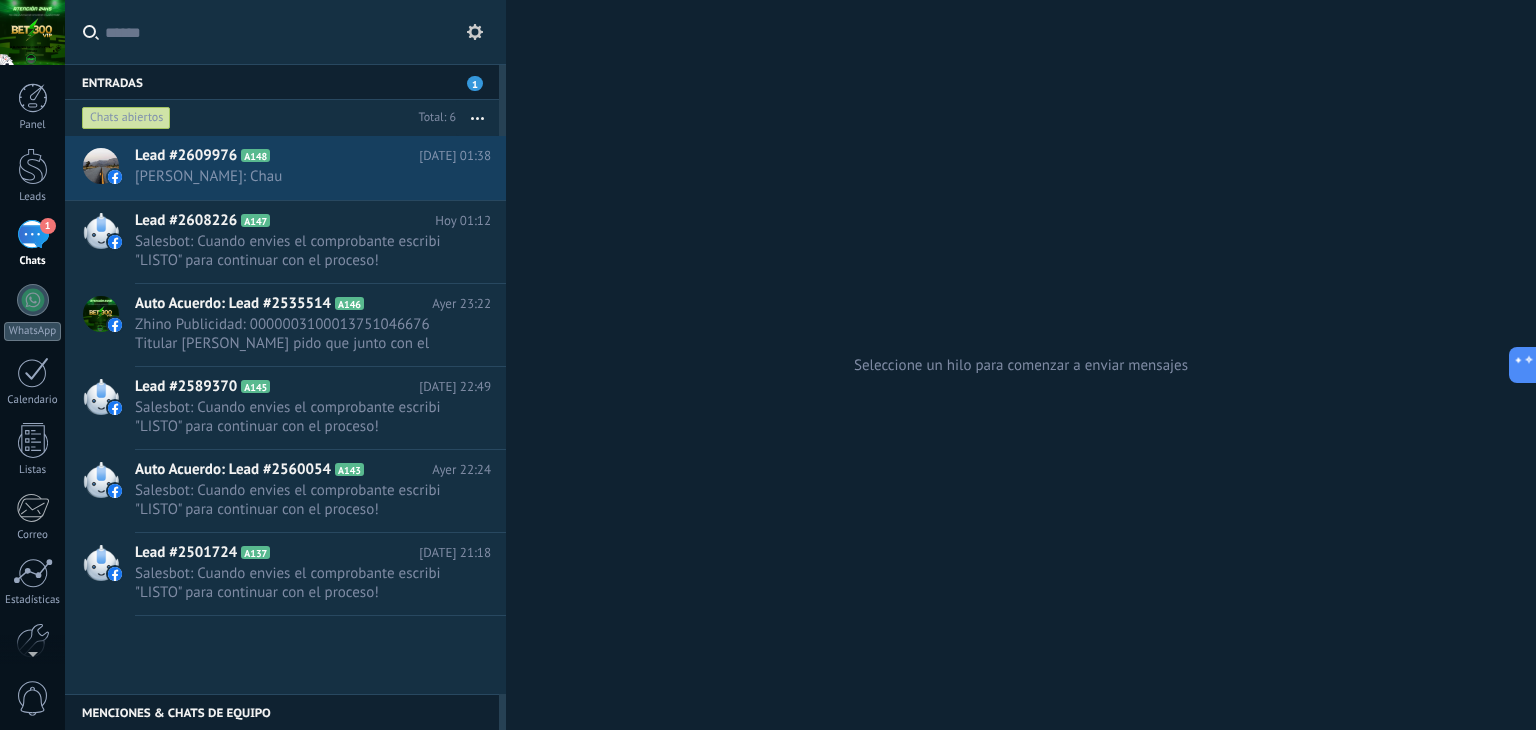 scroll, scrollTop: 0, scrollLeft: 0, axis: both 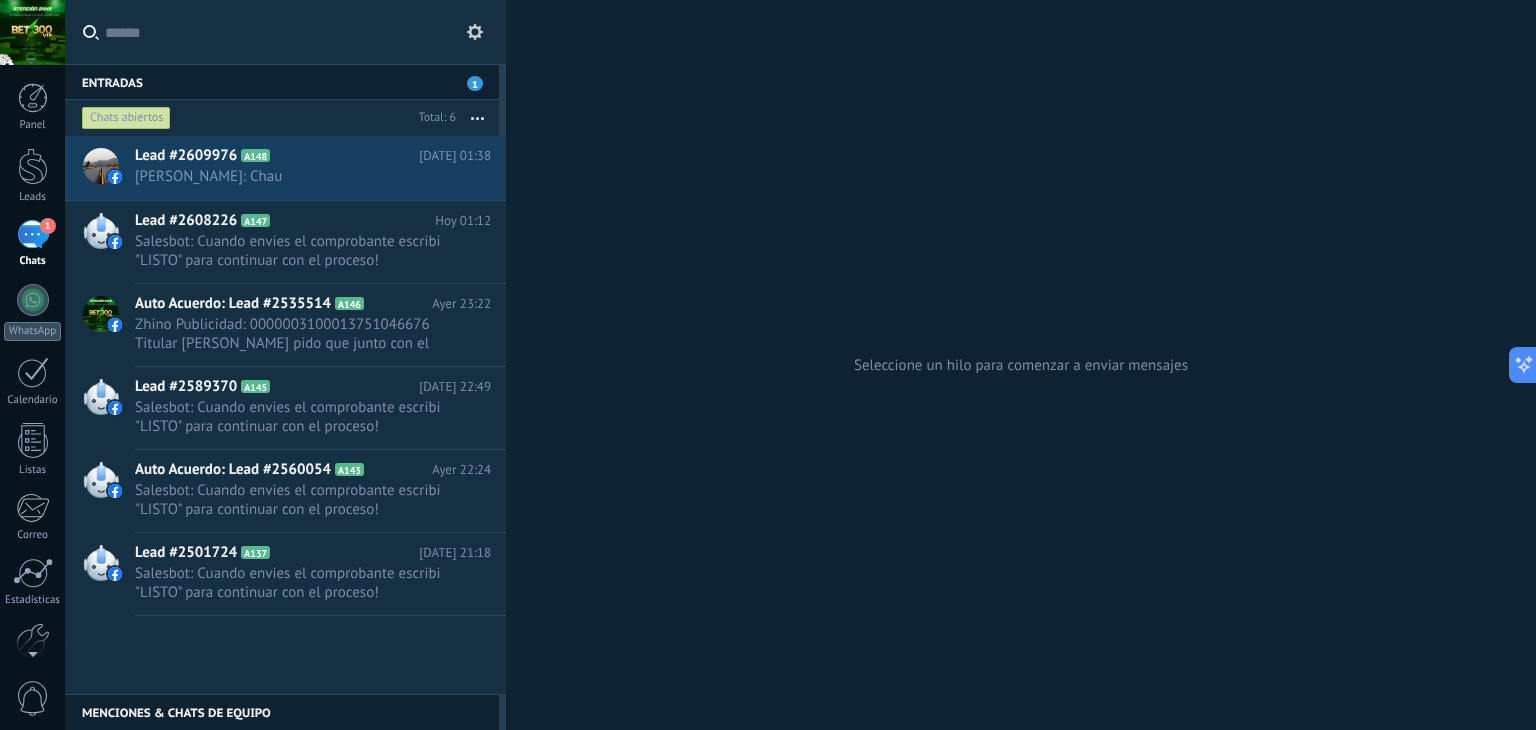 click on "1" at bounding box center (33, 234) 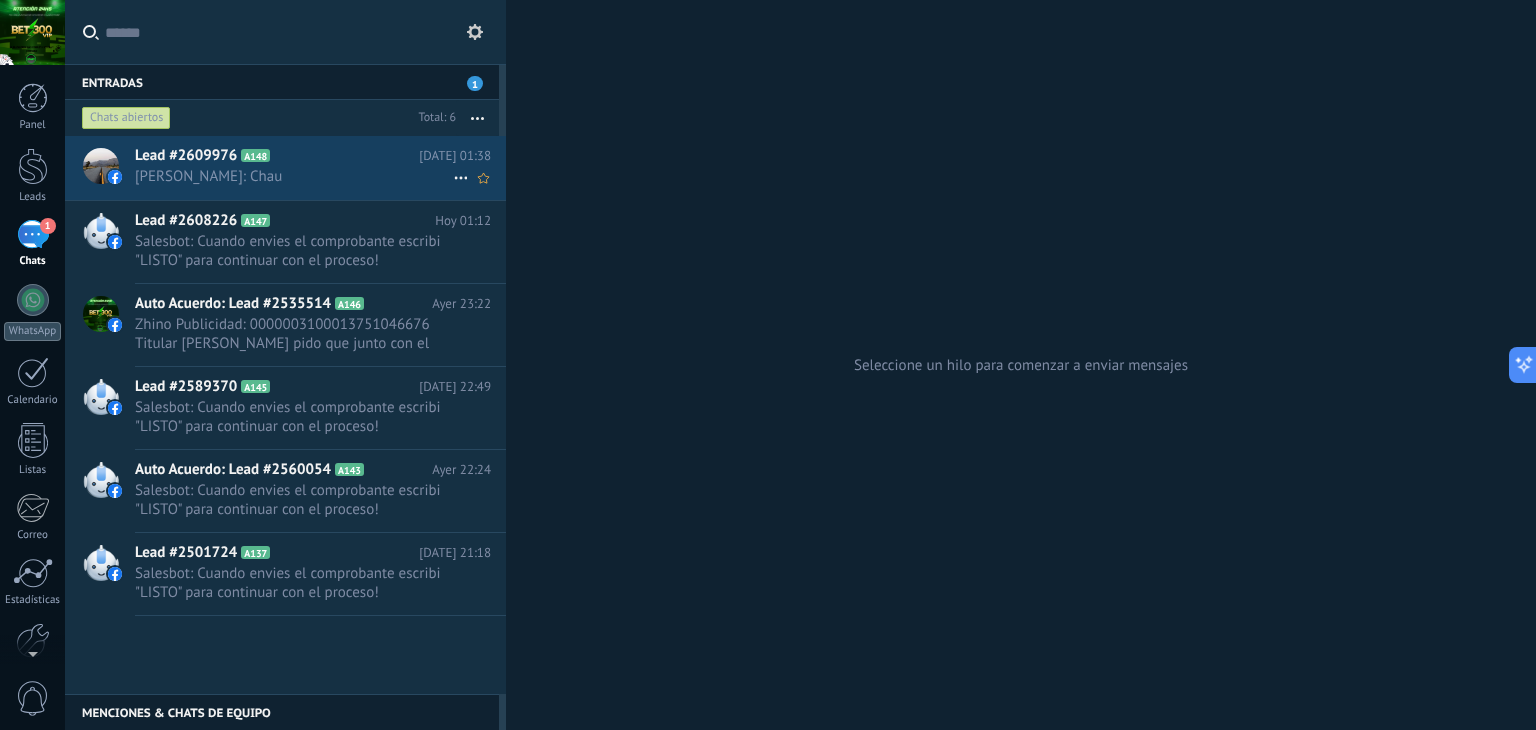 click on "[PERSON_NAME]: Chau" at bounding box center [294, 176] 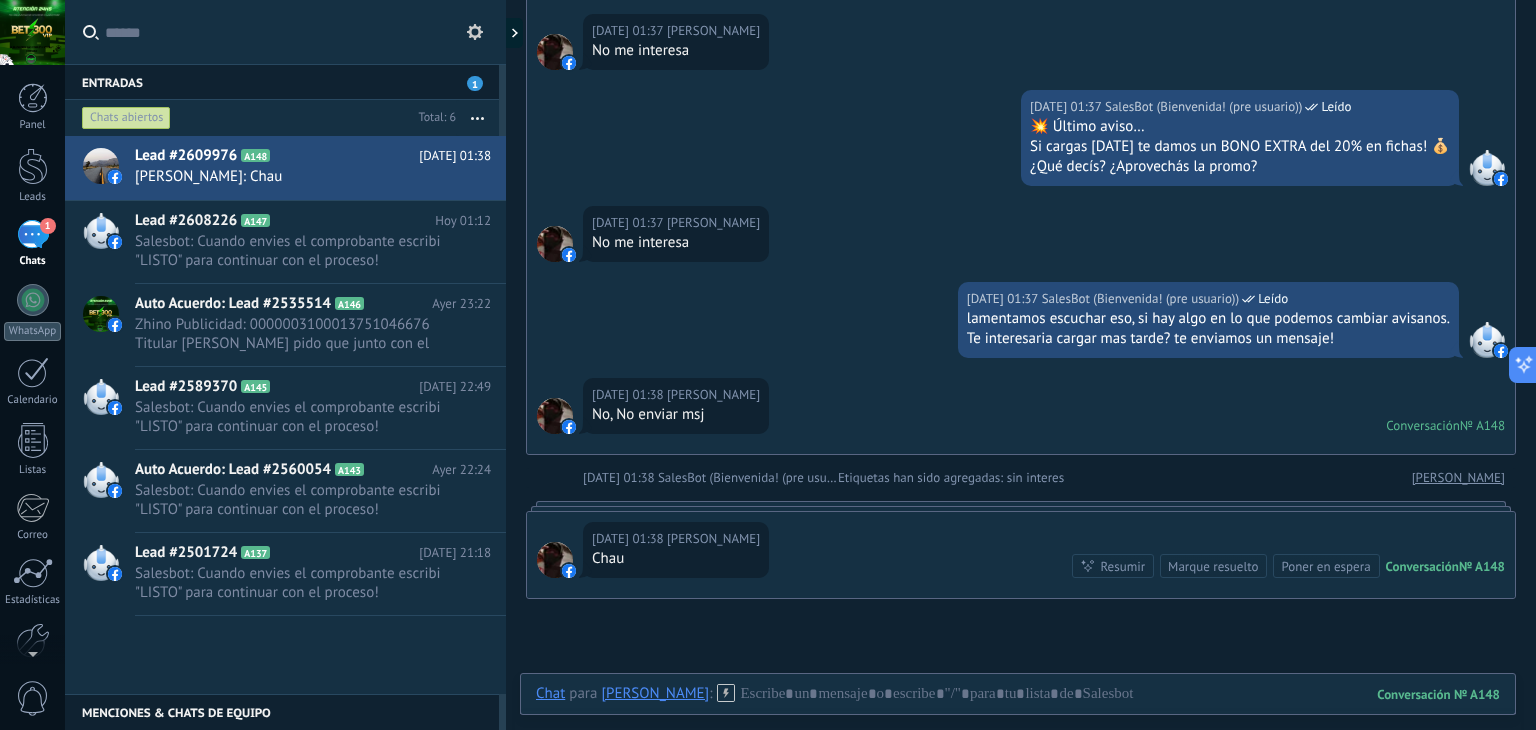 scroll, scrollTop: 816, scrollLeft: 0, axis: vertical 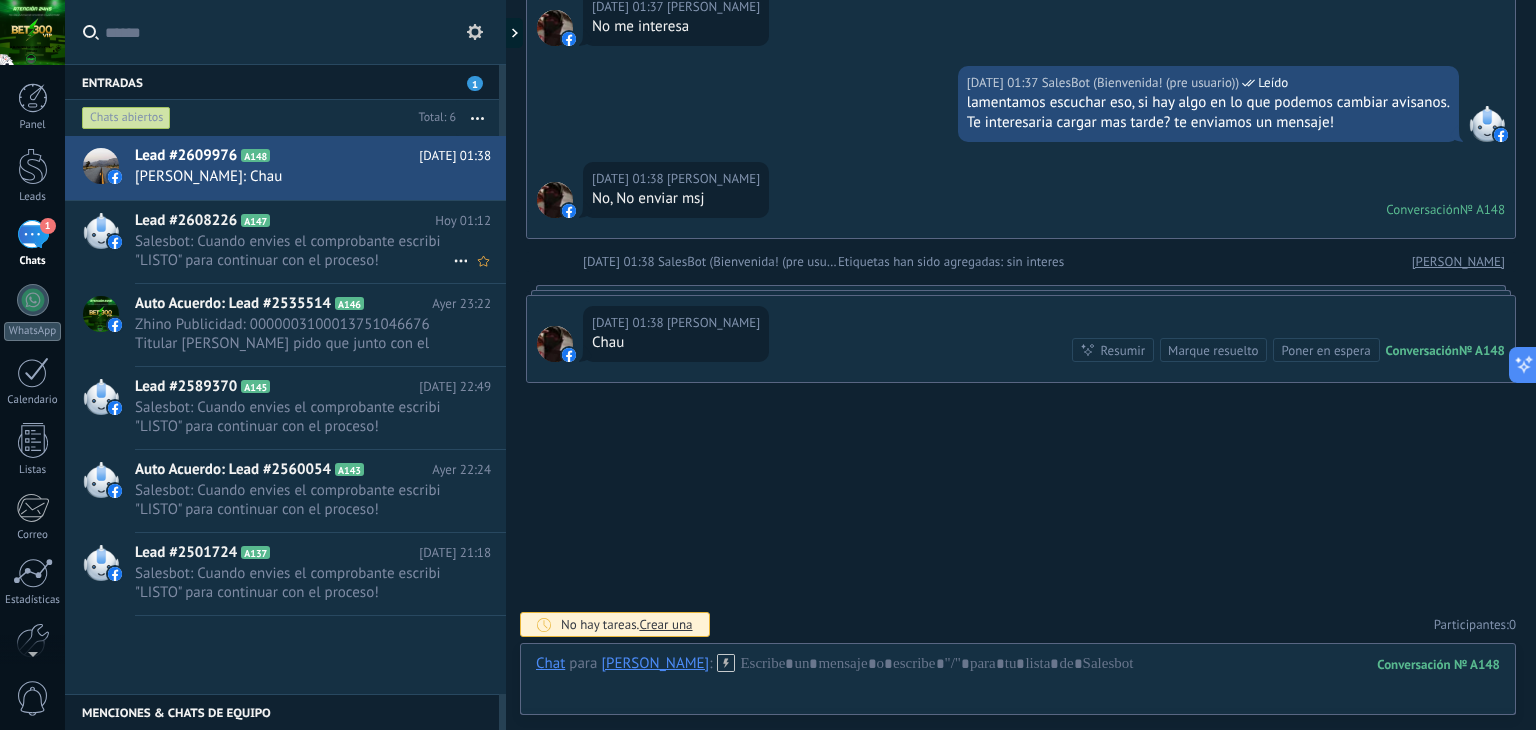 click on "Salesbot: Cuando envies el comprobante escribi "LISTO" para continuar con el proceso!" at bounding box center [294, 251] 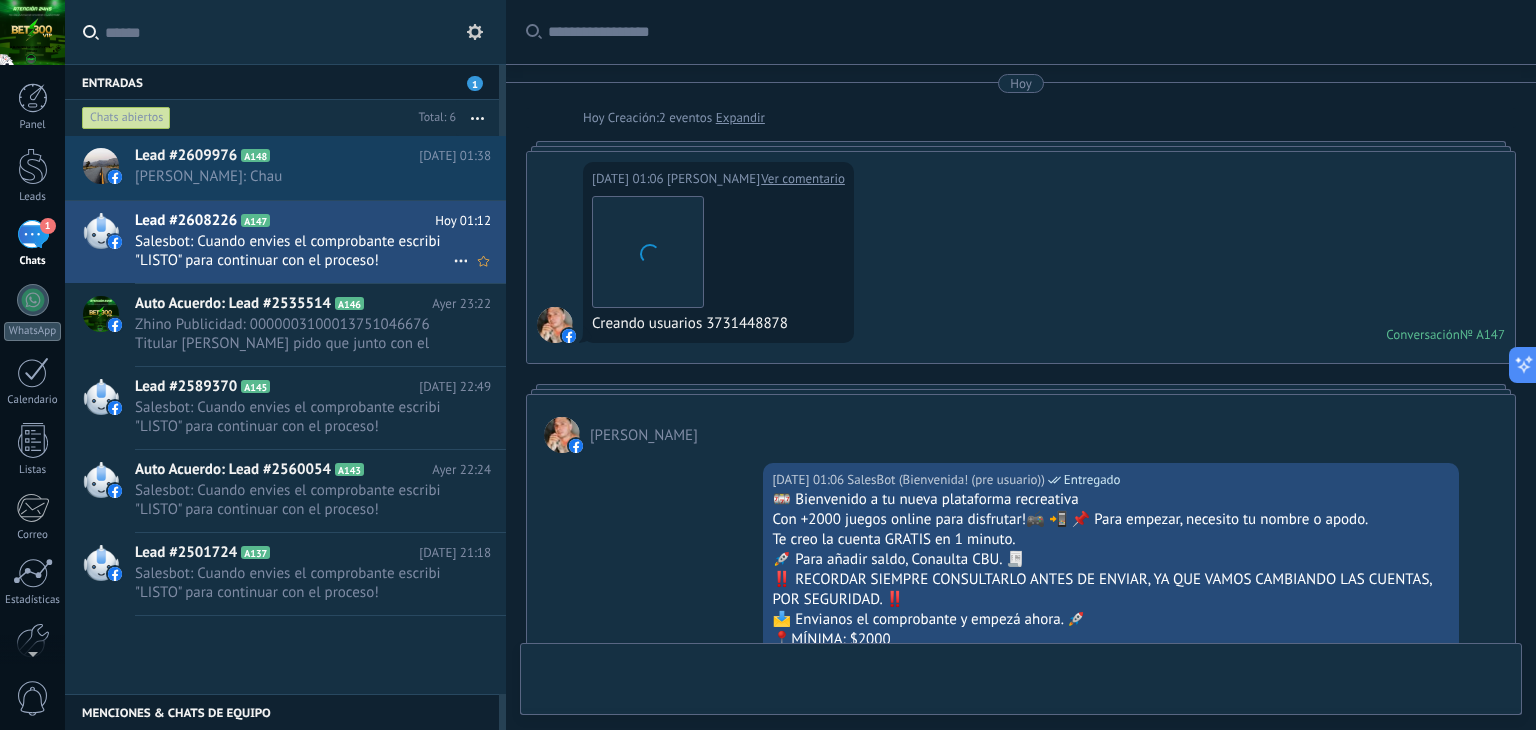 scroll, scrollTop: 772, scrollLeft: 0, axis: vertical 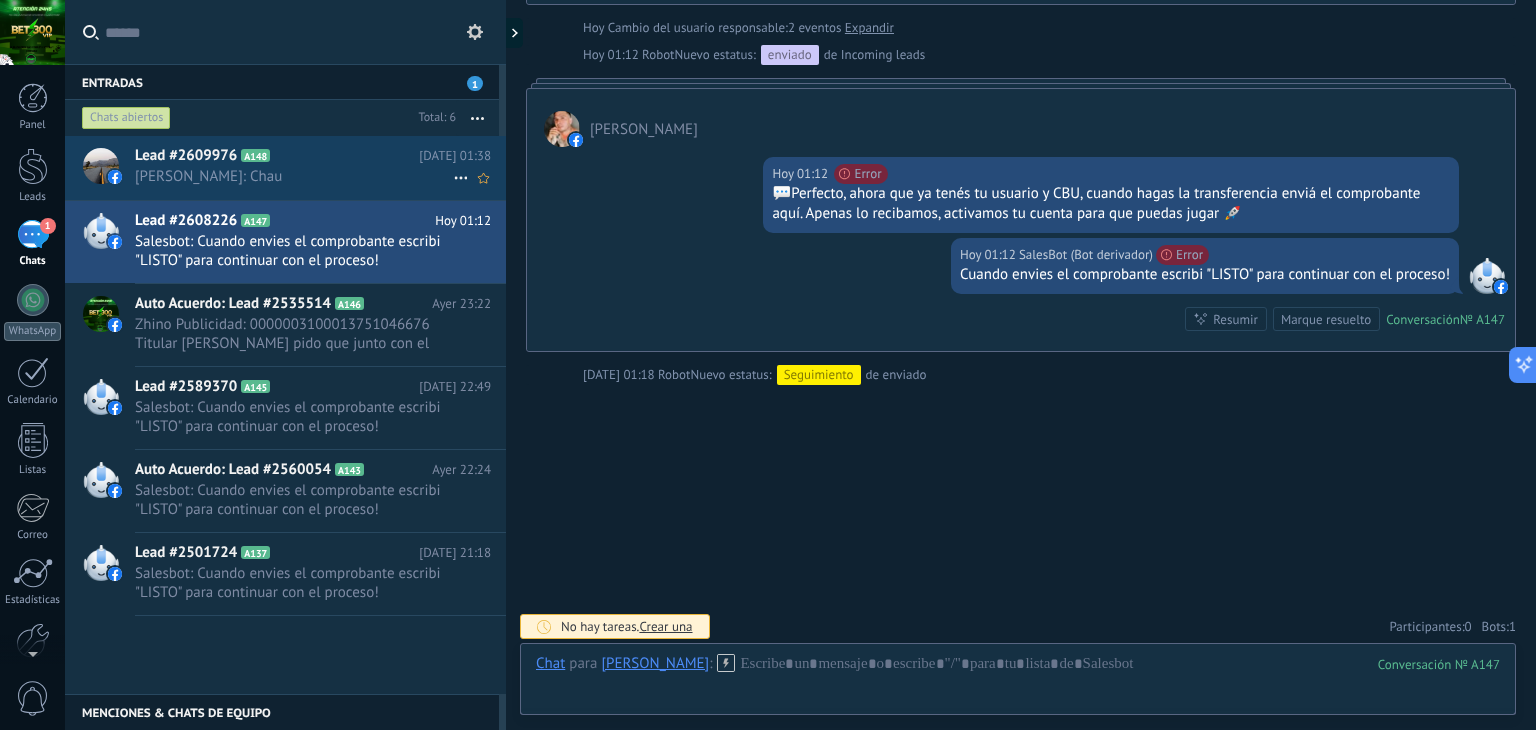 click on "Lead #2609976
A148
[DATE] 01:38
[PERSON_NAME]: Chau" at bounding box center [320, 167] 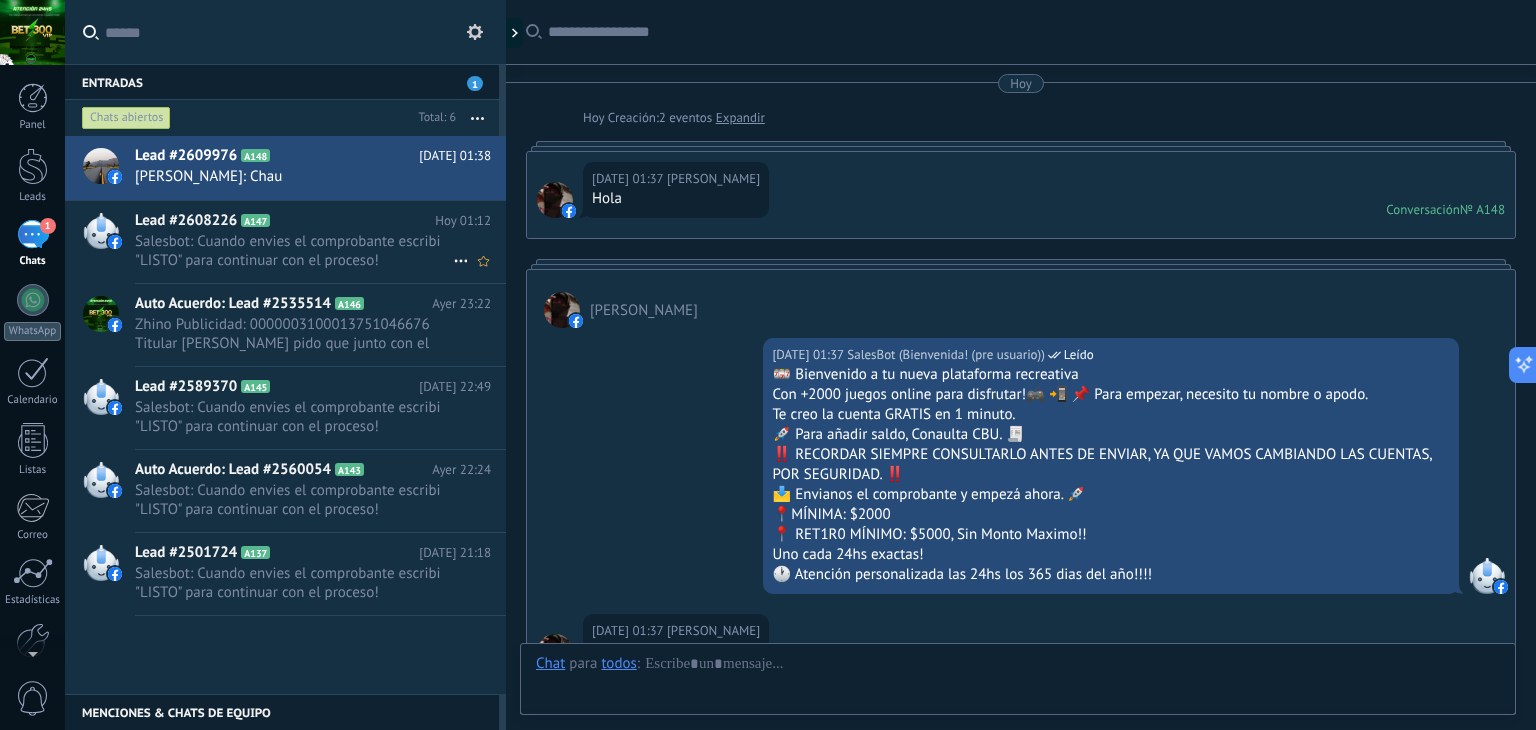 scroll, scrollTop: 815, scrollLeft: 0, axis: vertical 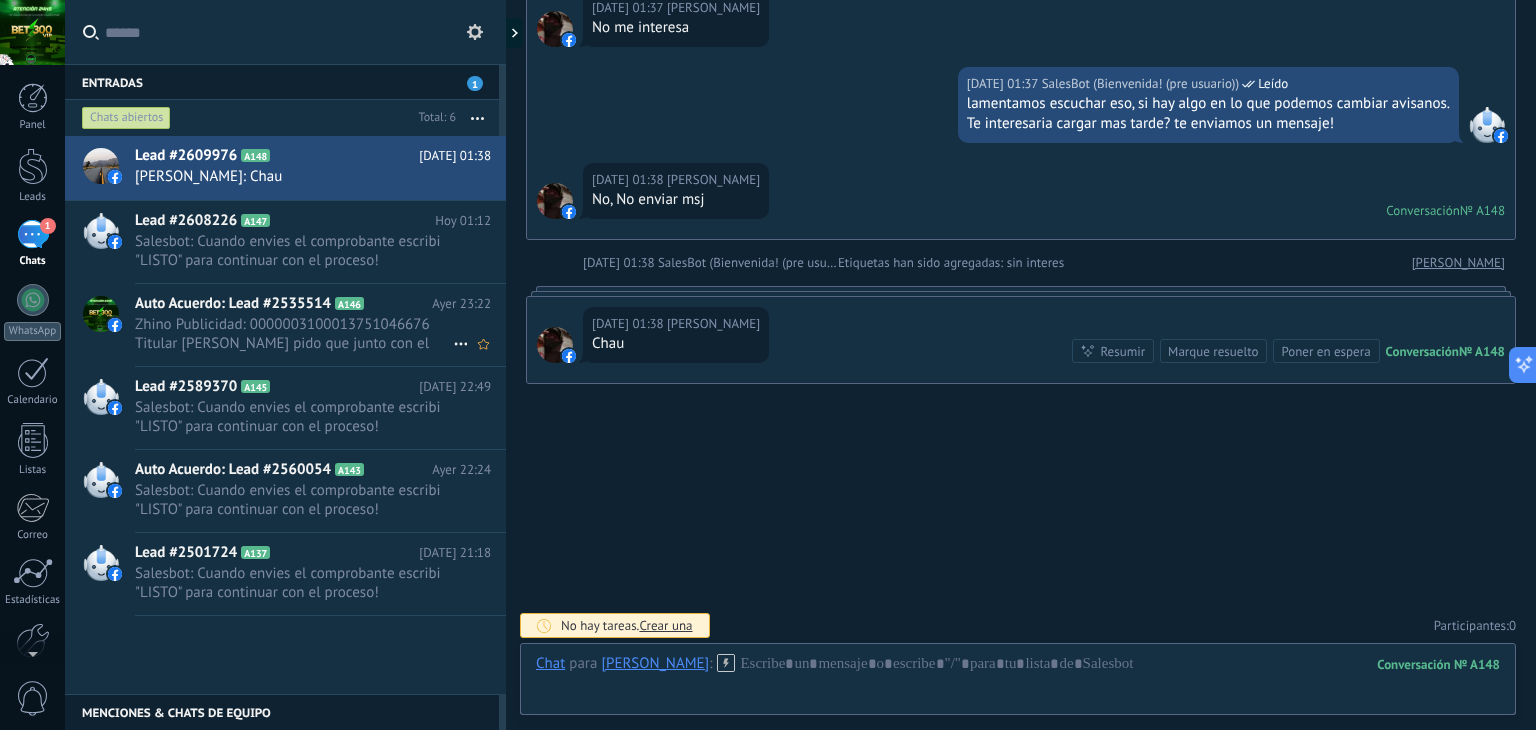 click on "Zhino Publicidad: 0000003100013751046676
Titular [PERSON_NAME] pido que junto con el comprobante enves el nombre del titular ..." at bounding box center [294, 334] 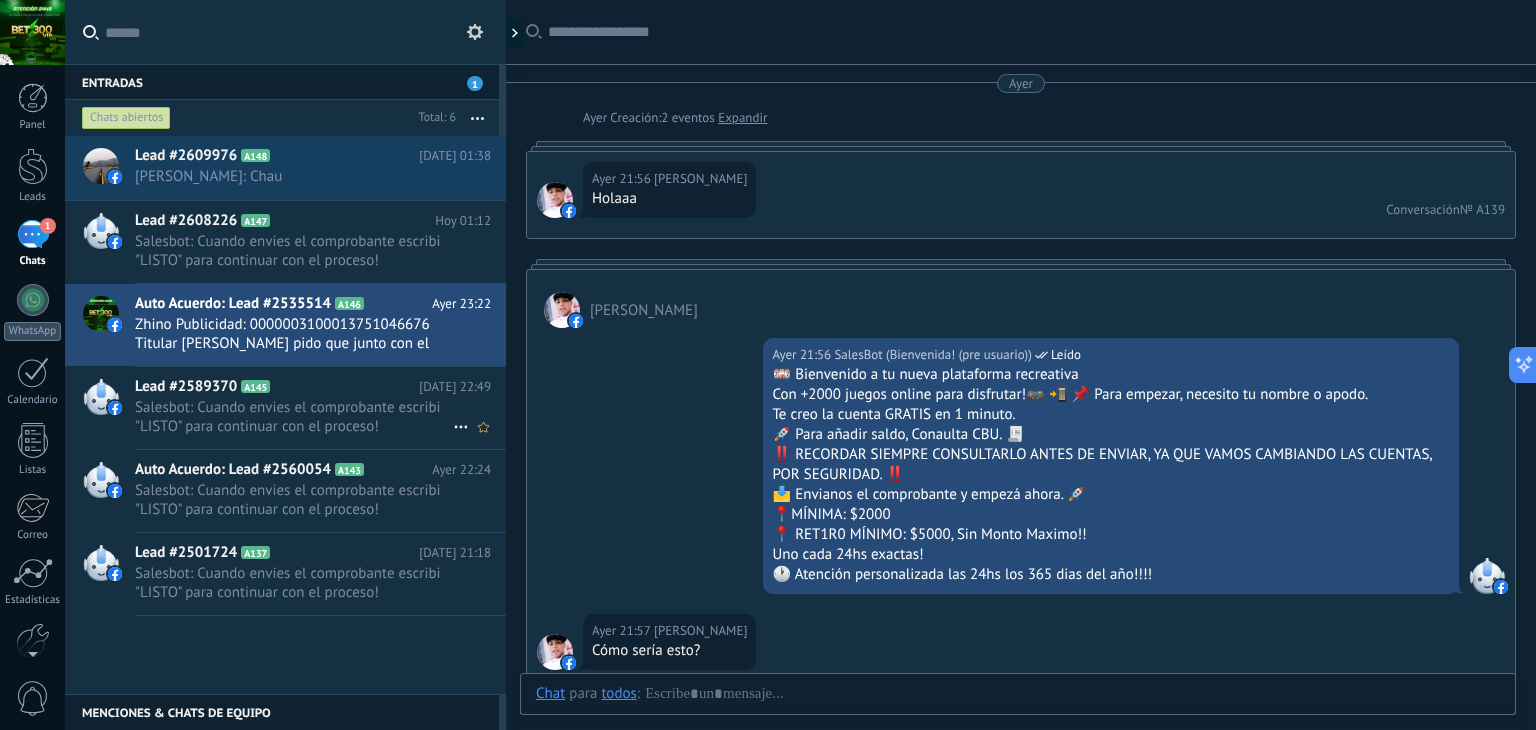 scroll, scrollTop: 3496, scrollLeft: 0, axis: vertical 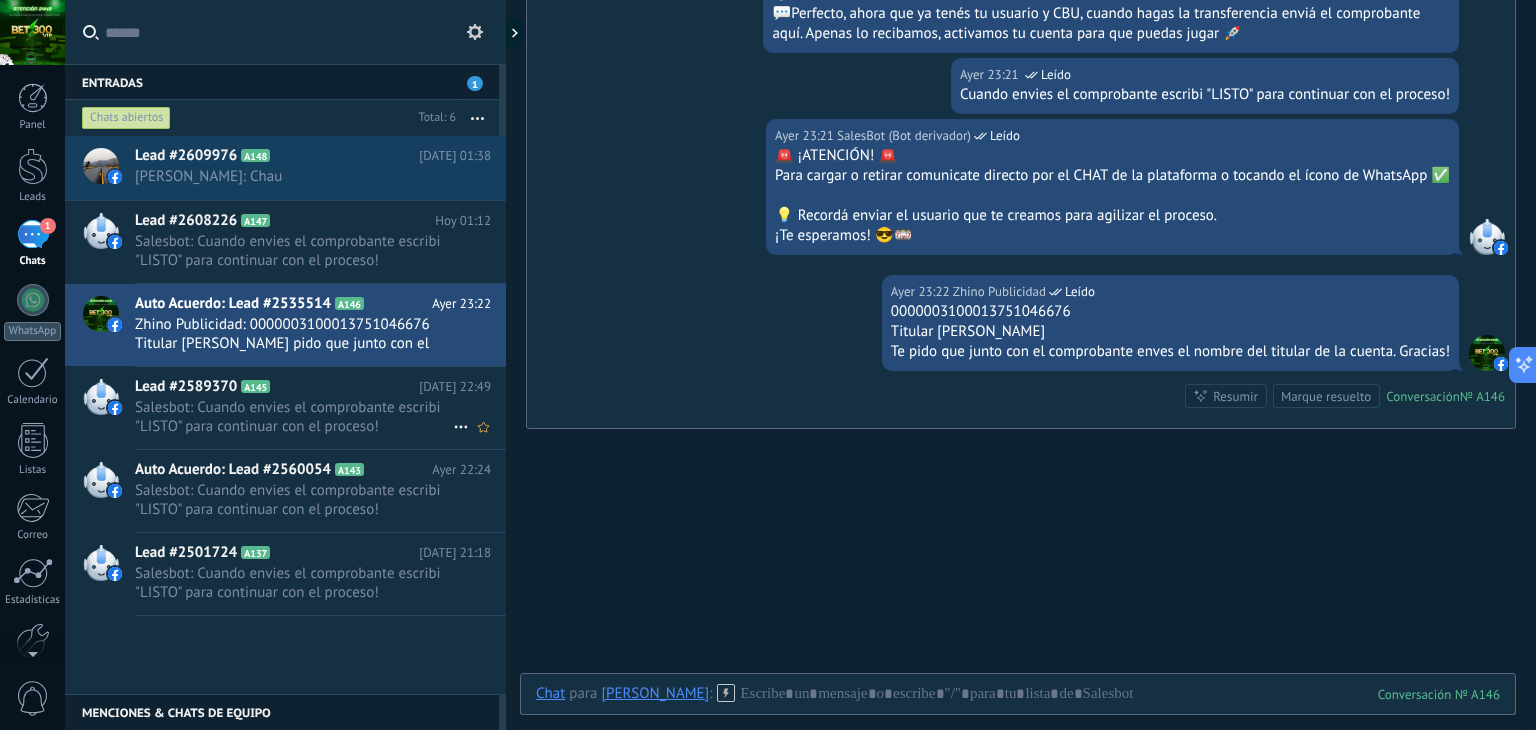 click on "Salesbot: Cuando envies el comprobante escribi "LISTO" para continuar con el proceso!" at bounding box center (294, 417) 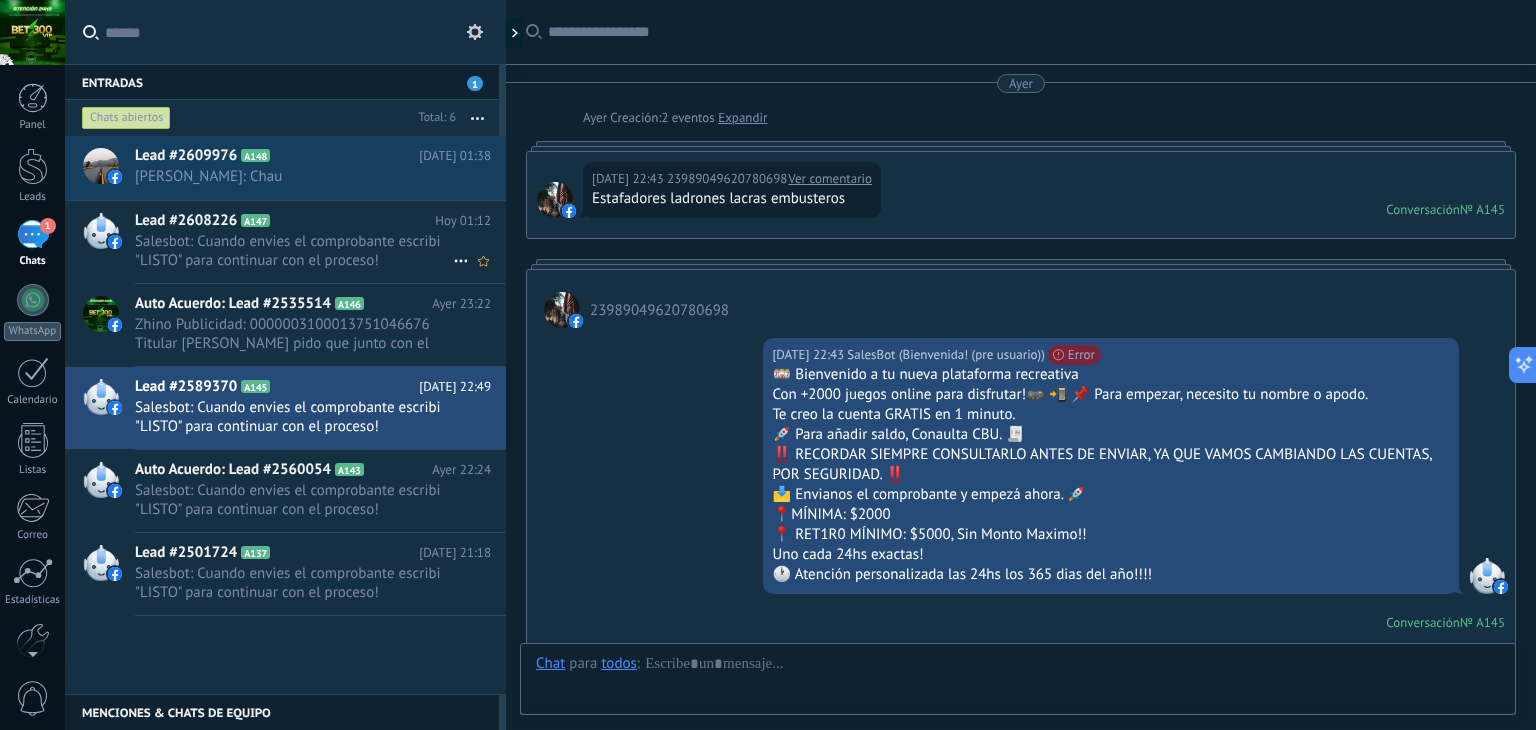 scroll, scrollTop: 574, scrollLeft: 0, axis: vertical 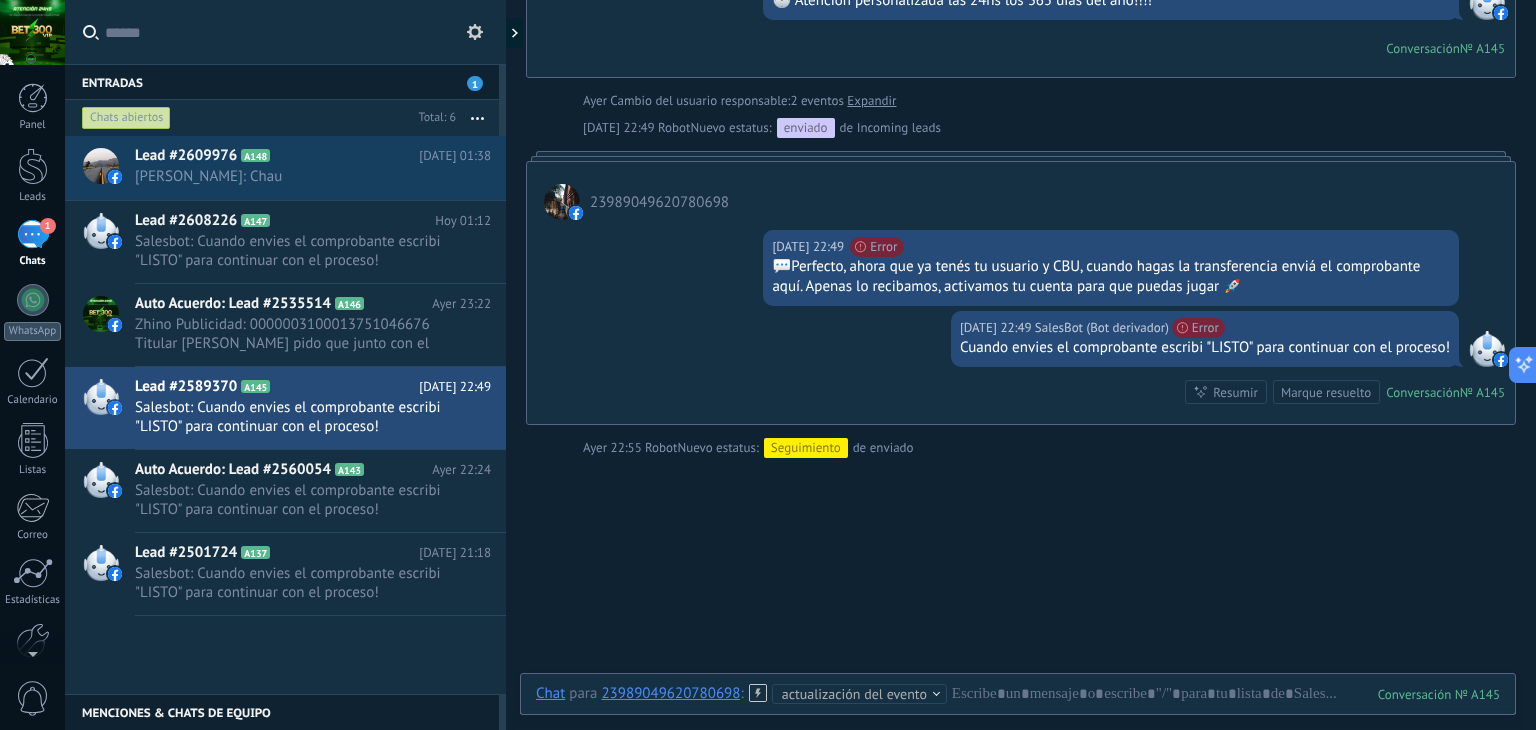 click on "Entradas
1" at bounding box center (282, 82) 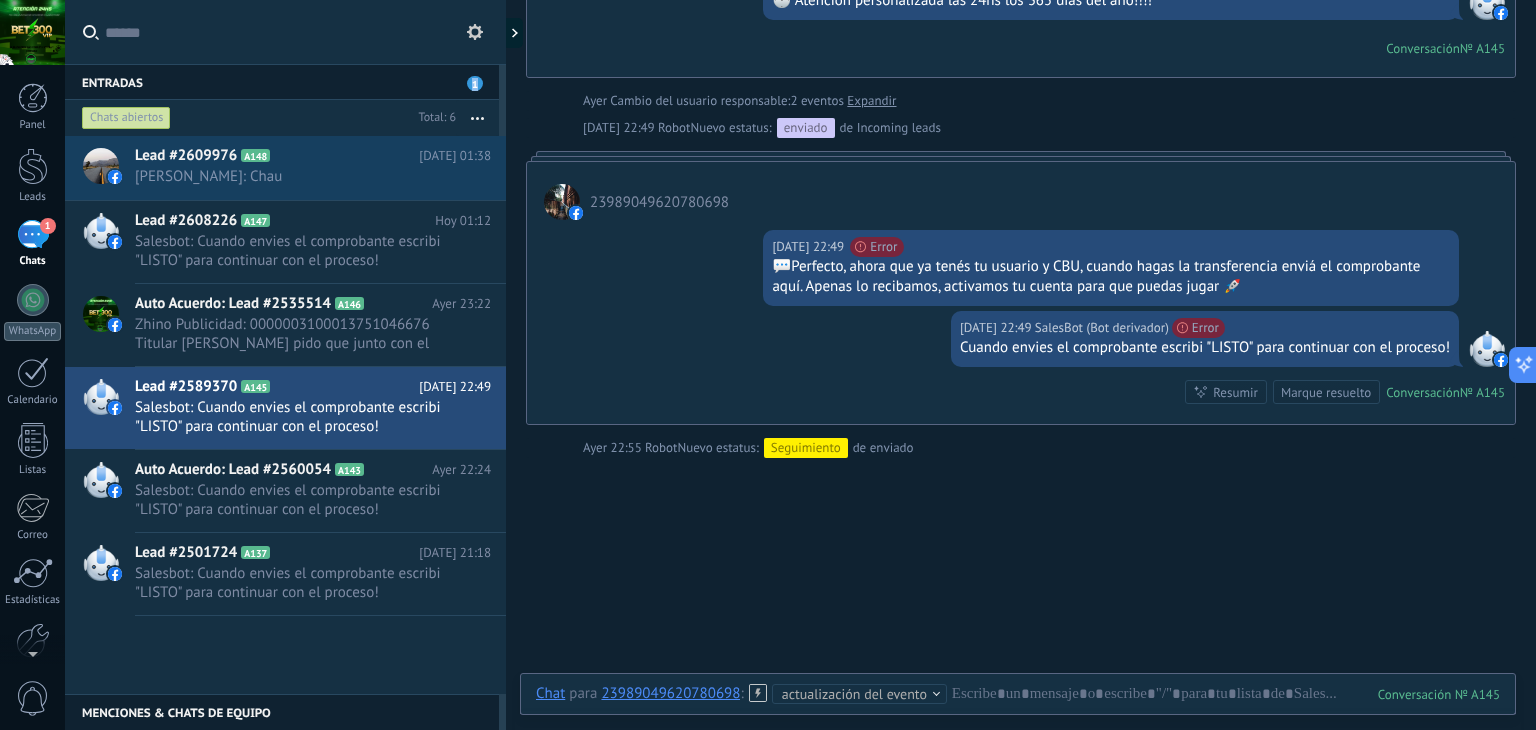 click on "1" at bounding box center [475, 83] 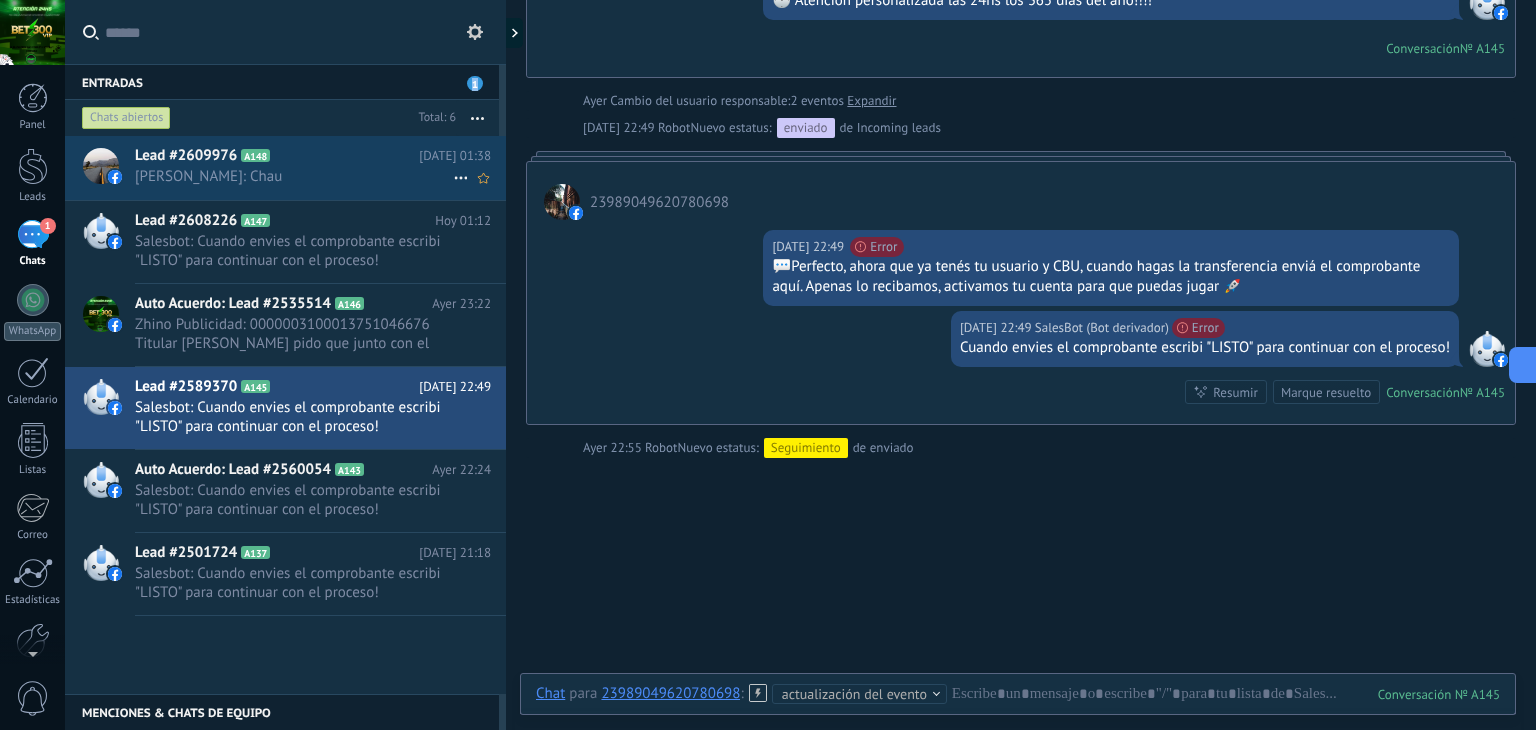 click on "Lead #2609976
A148" at bounding box center [277, 156] 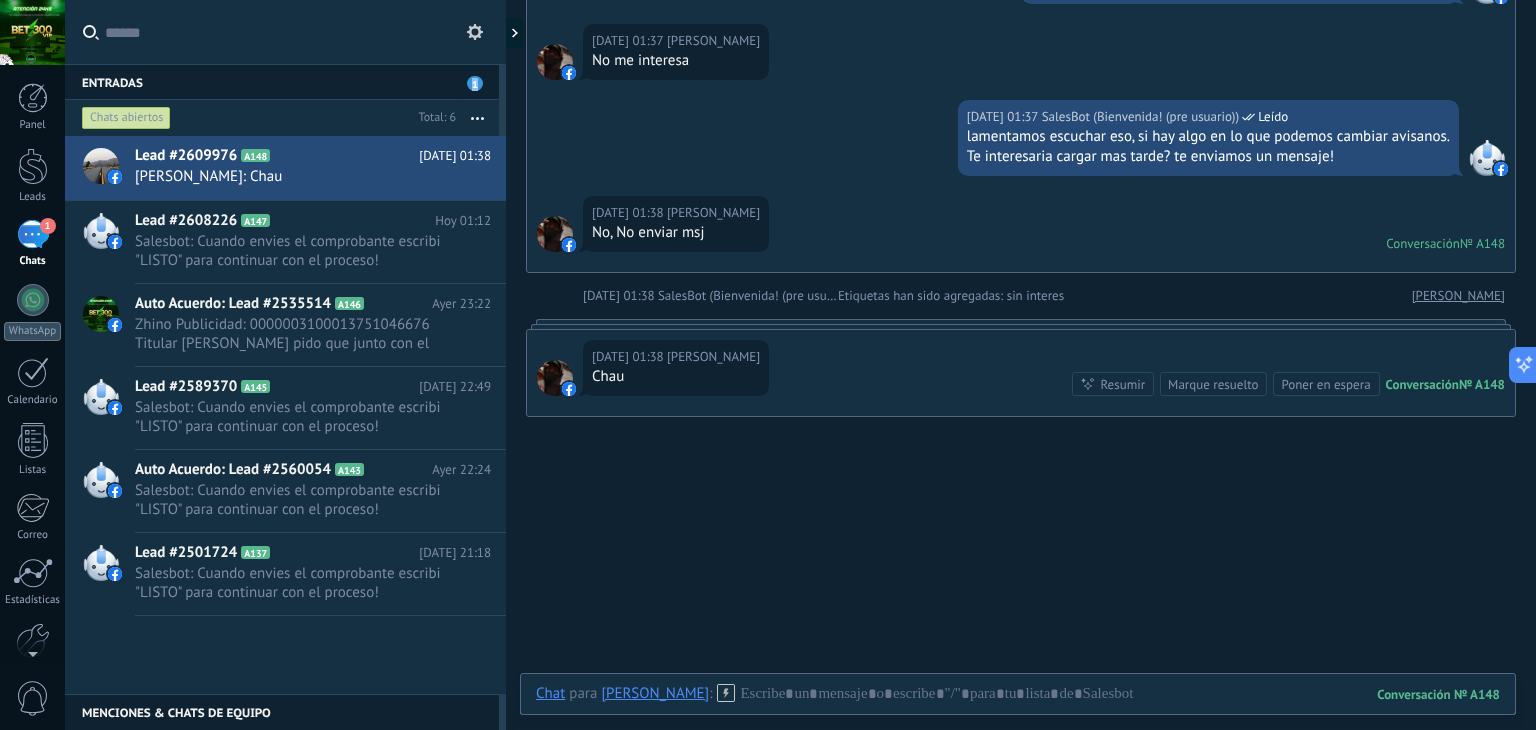 scroll, scrollTop: 816, scrollLeft: 0, axis: vertical 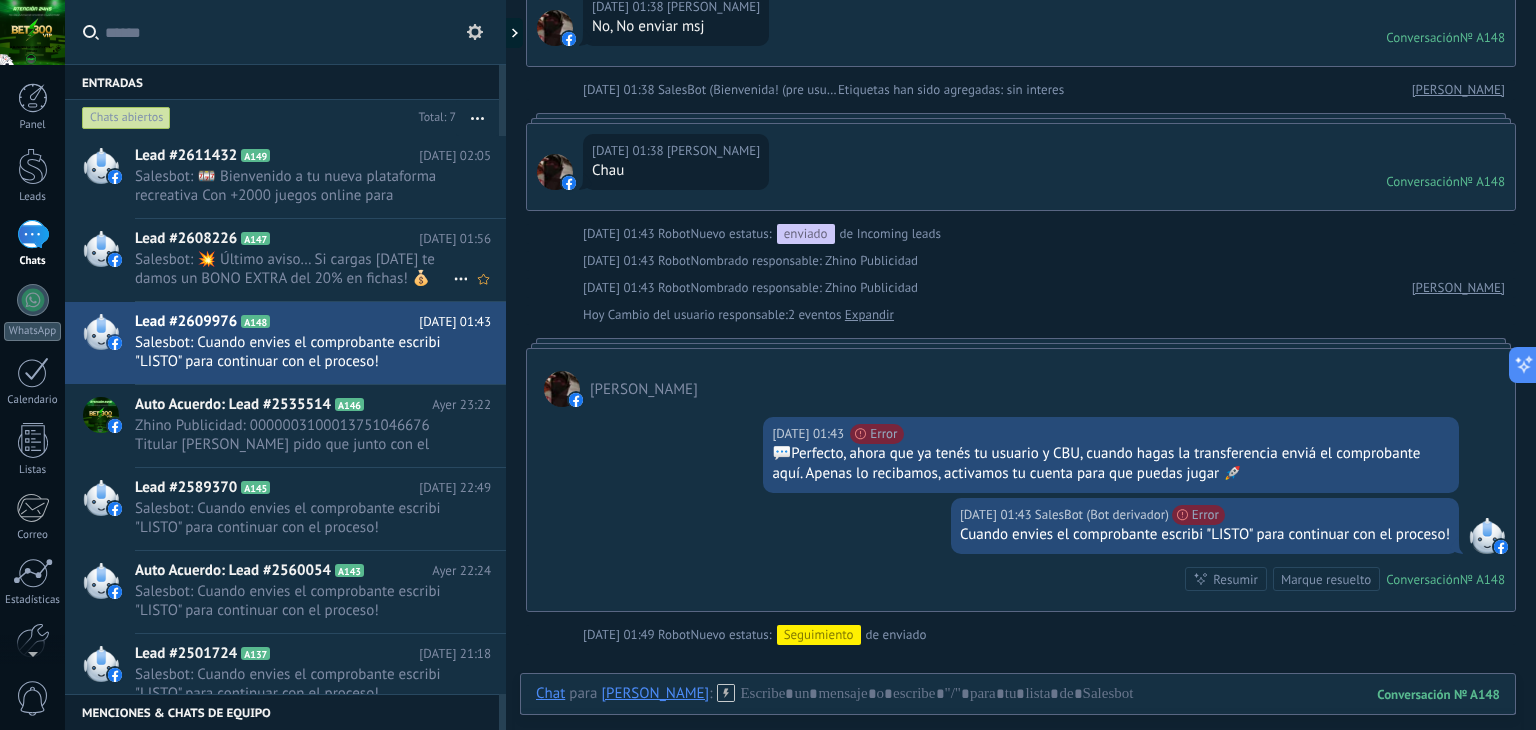 click on "Salesbot: 💥 Último aviso…
Si cargas [DATE] te damos un BONO EXTRA del 20% en fichas! 💰
¿Qué decís? ¿Aprovechás la promo?" at bounding box center [294, 269] 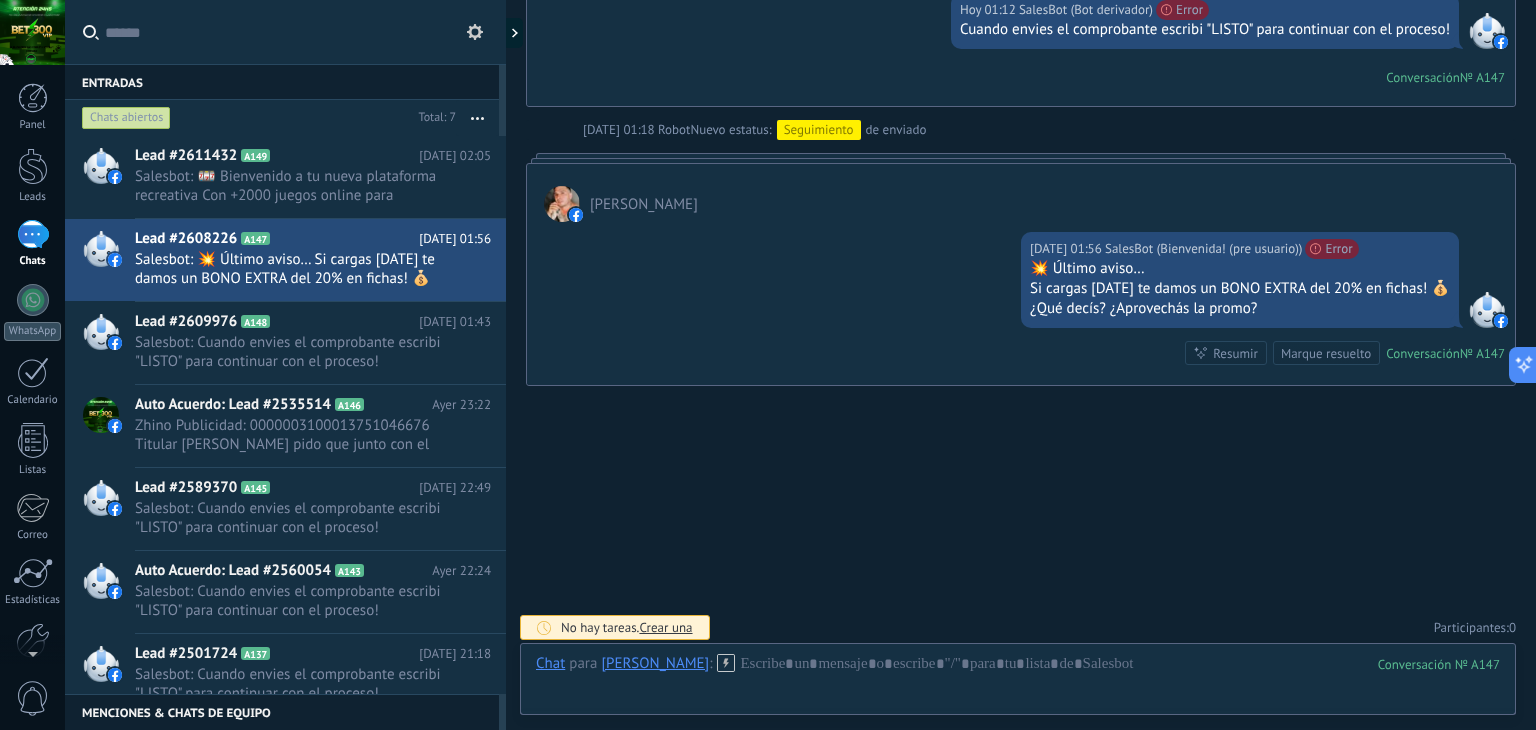 scroll, scrollTop: 932, scrollLeft: 0, axis: vertical 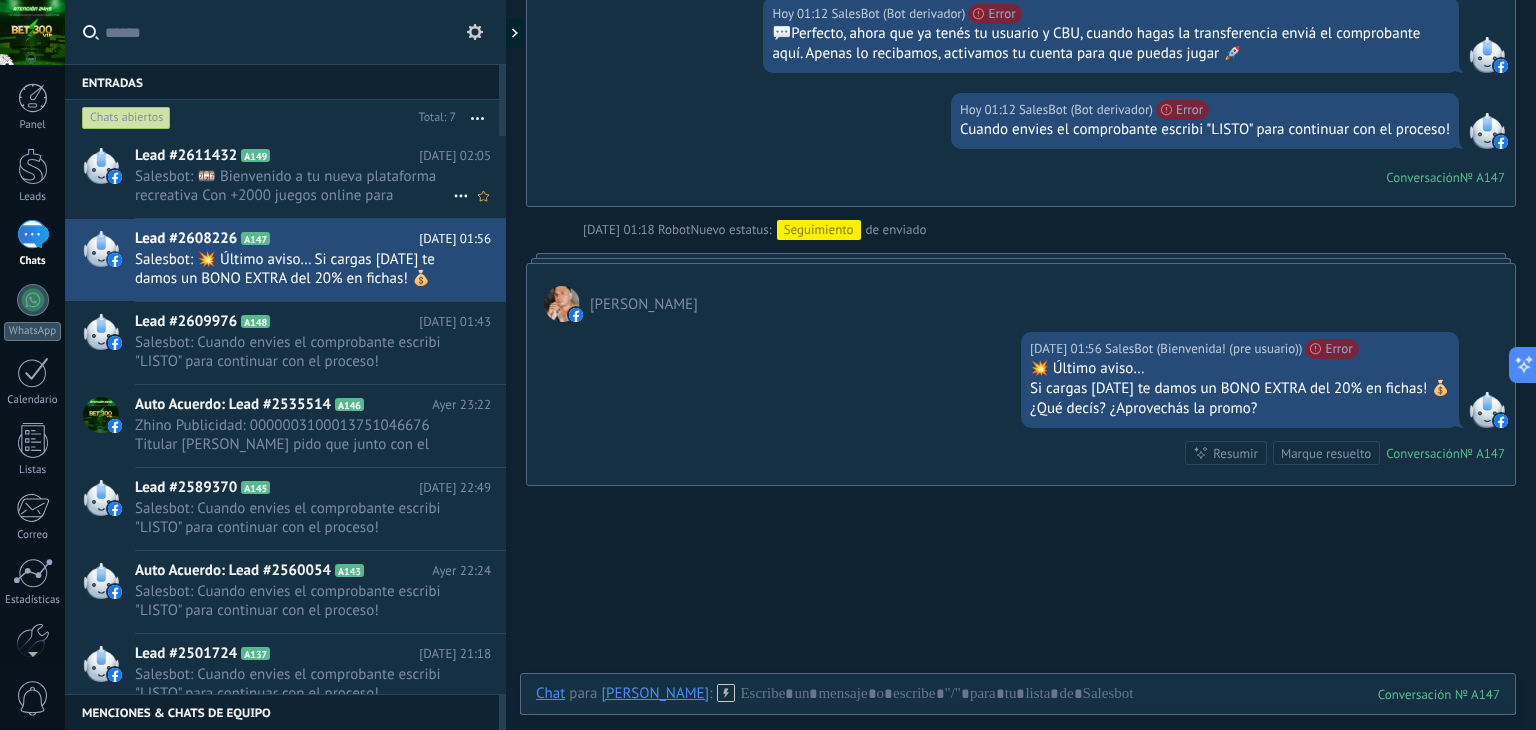 click on "Salesbot: 🎰 Bienvenido a tu nueva plataforma recreativa
Con +2000 juegos online para disfrutar!🎮  📲 📌 Para empezar, necesito tu nombre o apodo.
Te creo la cuenta GRATIS en 1 minuto.
🚀  Para añadir saldo, Conaulta CBU. 🧾
‼️ RECORDAR SIEMPRE CONSULTARLO ANTES DE ENVIAR, YA QUE VAMOS CAMBIANDO LAS CUENTAS, POR SEGURIDAD. ‼️
📩 Envianos el comprobante y empezá ahora. 🚀
📍MÍNIMA: $2000
📍 RET1R0 MÍNIMO: $5000, Sin Monto Maximo!!
Uno cada 24hs exactas!
🕐 Atención personalizada las 24hs los 365 dias del año!!!!" at bounding box center (294, 186) 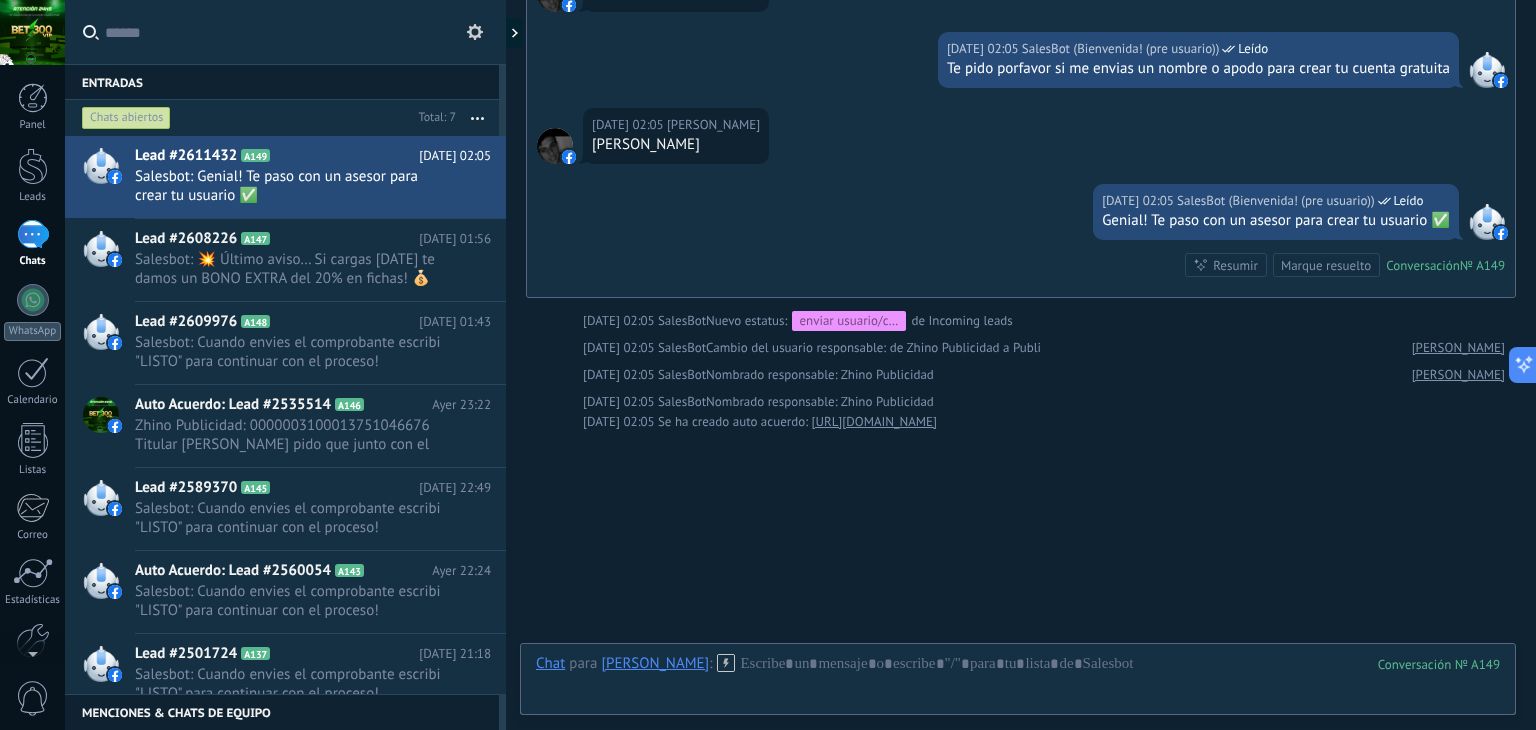 scroll, scrollTop: 716, scrollLeft: 0, axis: vertical 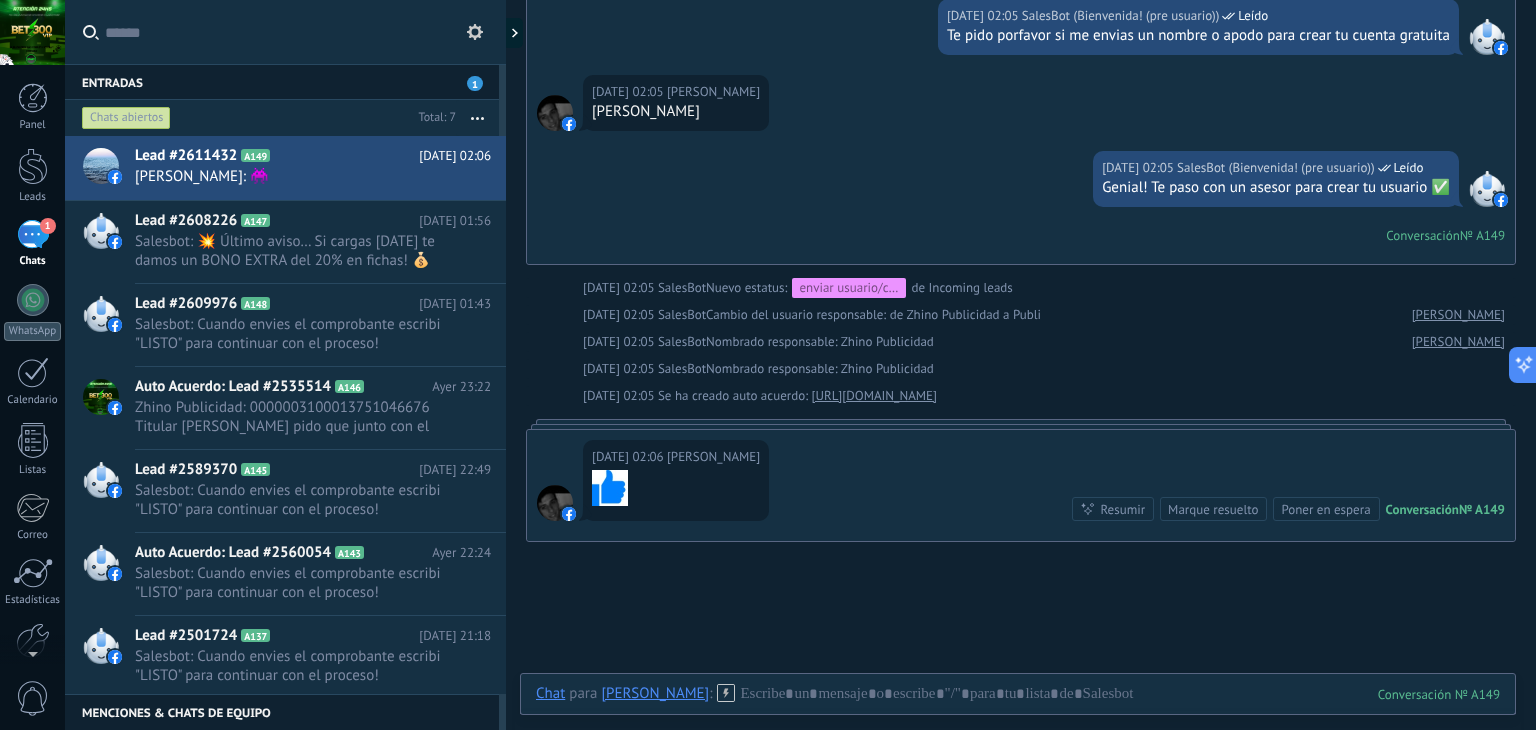 click on "[PERSON_NAME]" at bounding box center (676, 112) 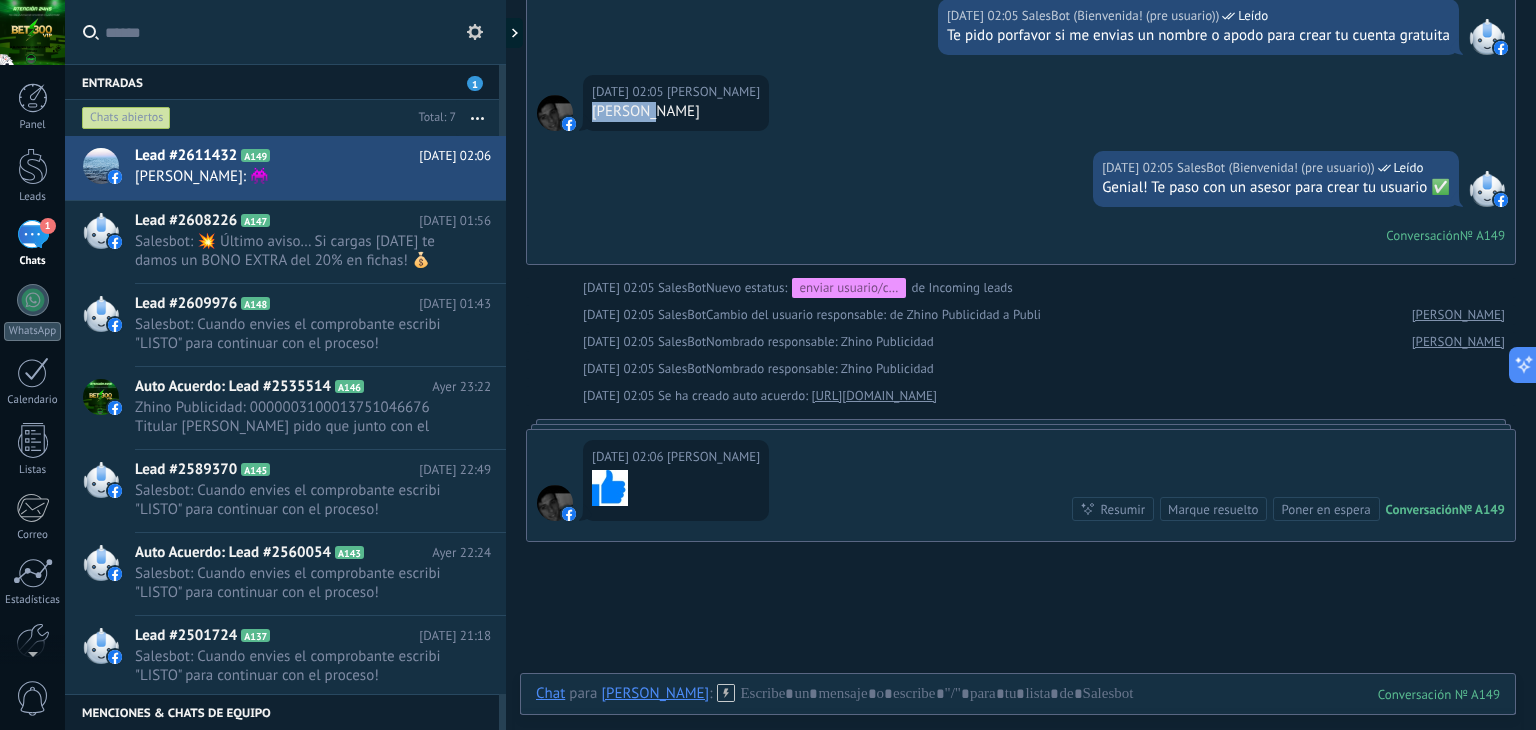 click on "[PERSON_NAME]" at bounding box center [676, 112] 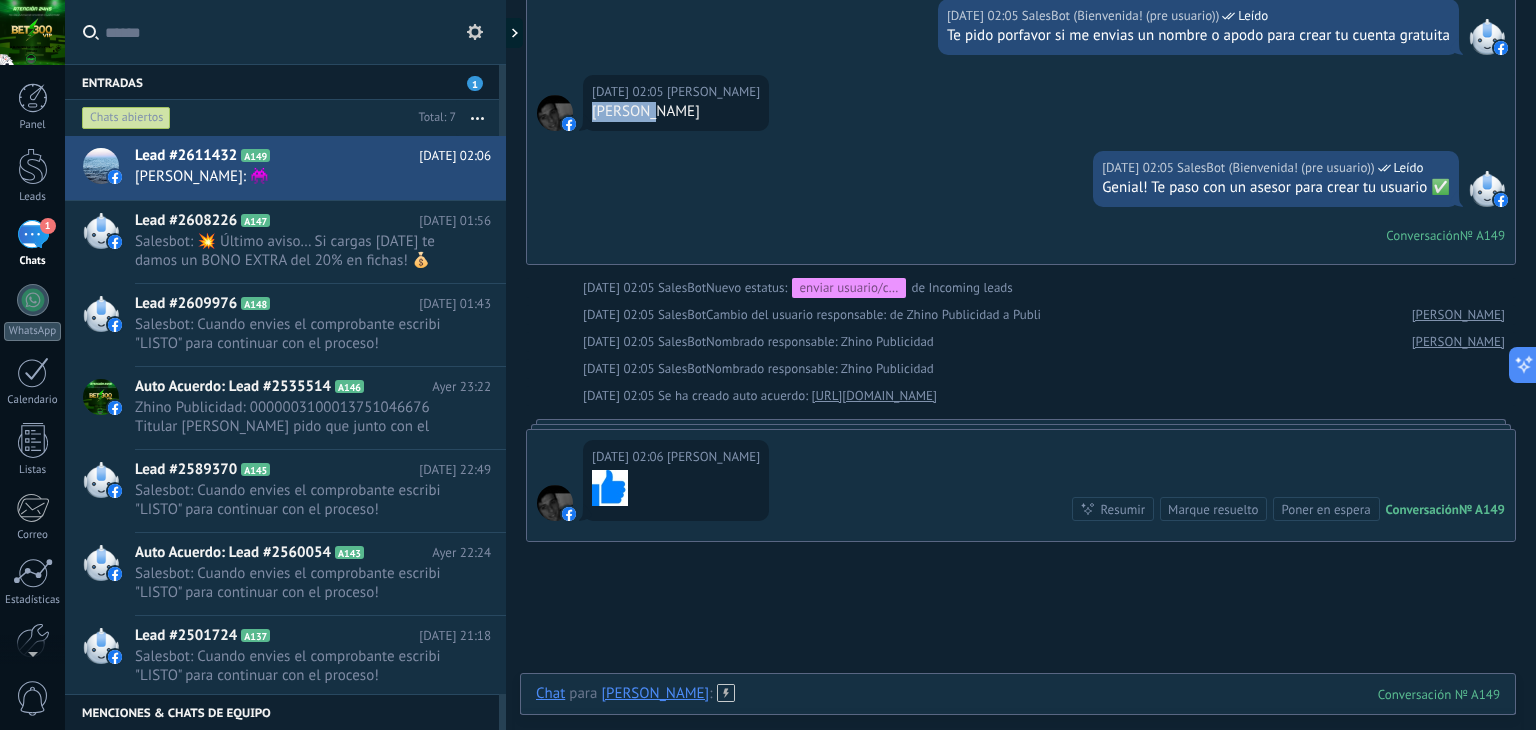 click at bounding box center [1018, 714] 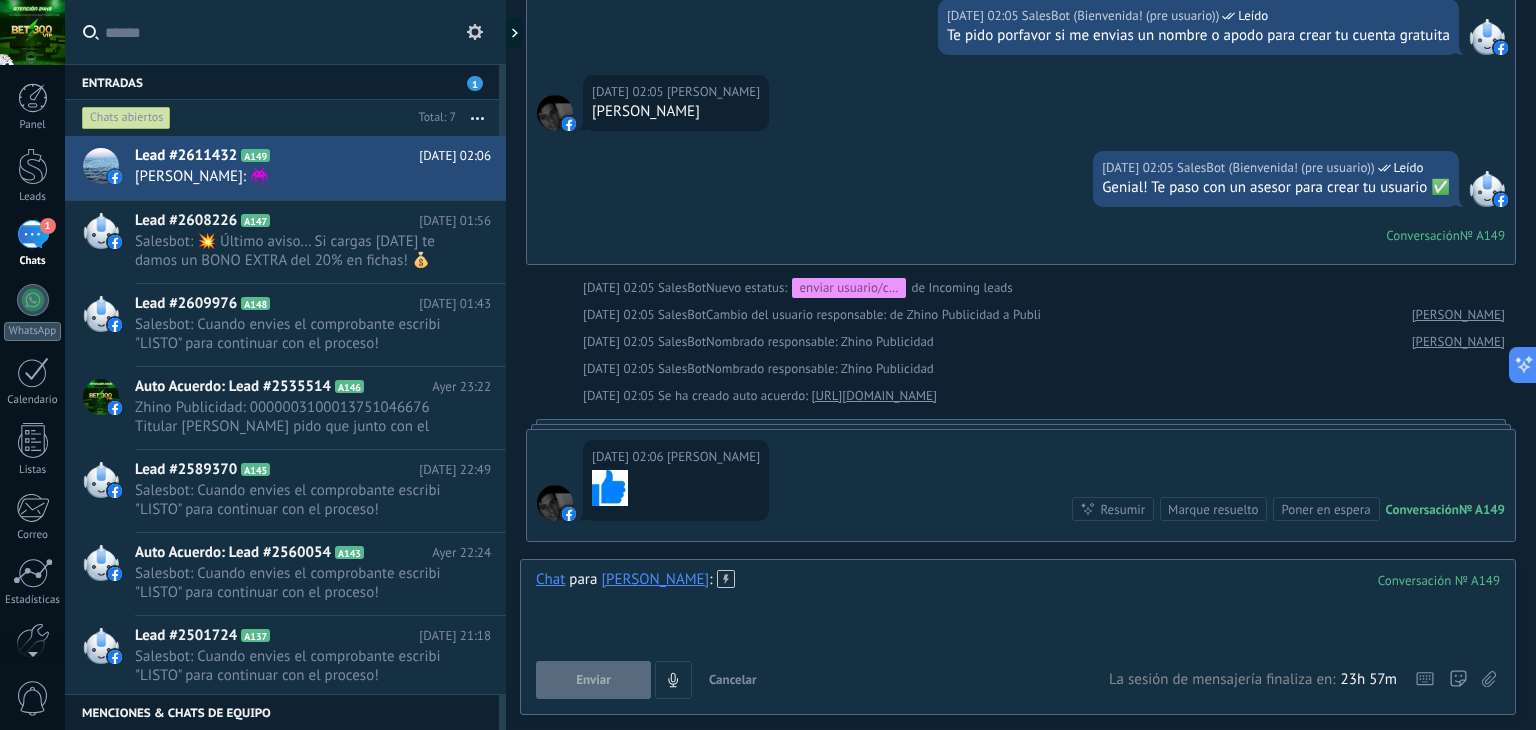 click at bounding box center (1018, 608) 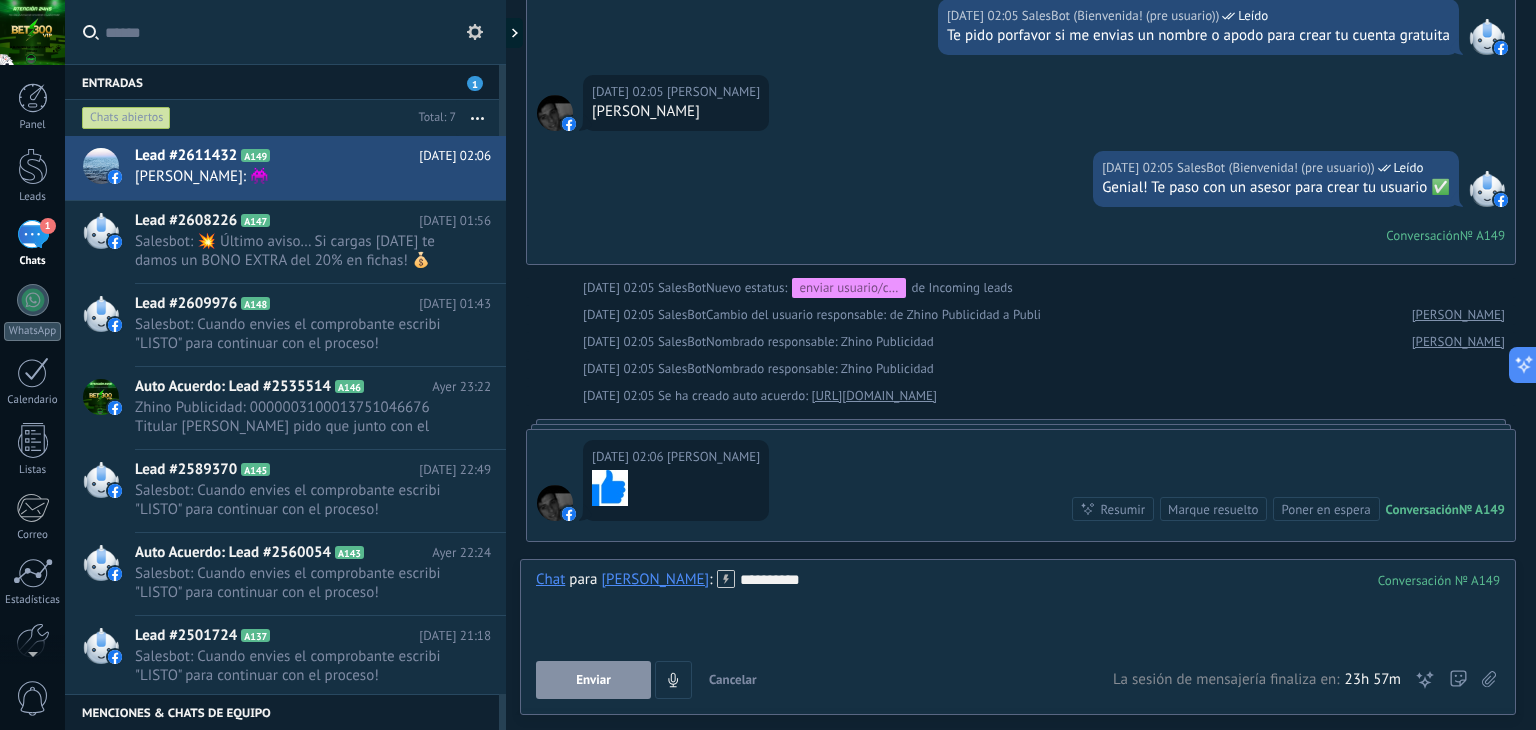 click on "Enviar" at bounding box center [593, 680] 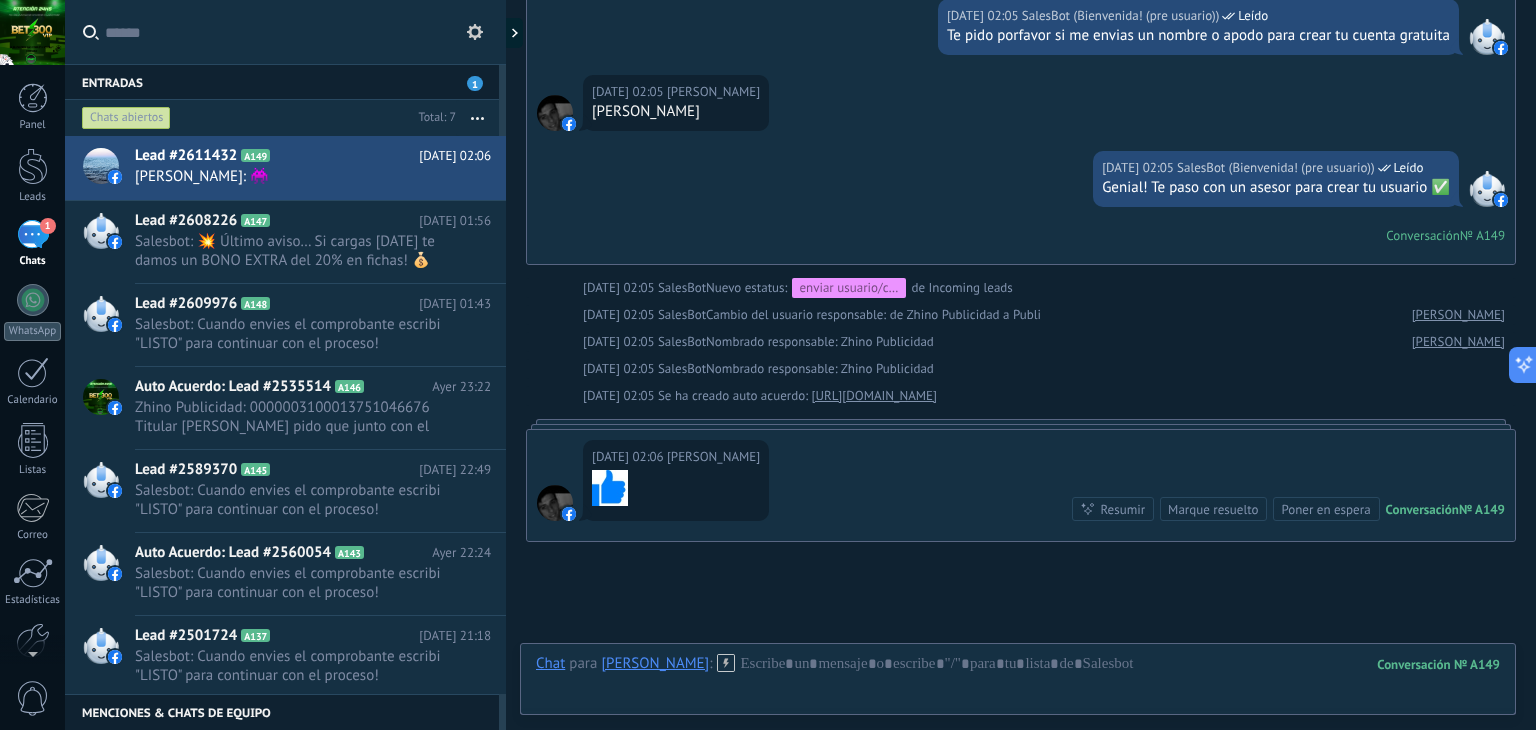 scroll, scrollTop: 988, scrollLeft: 0, axis: vertical 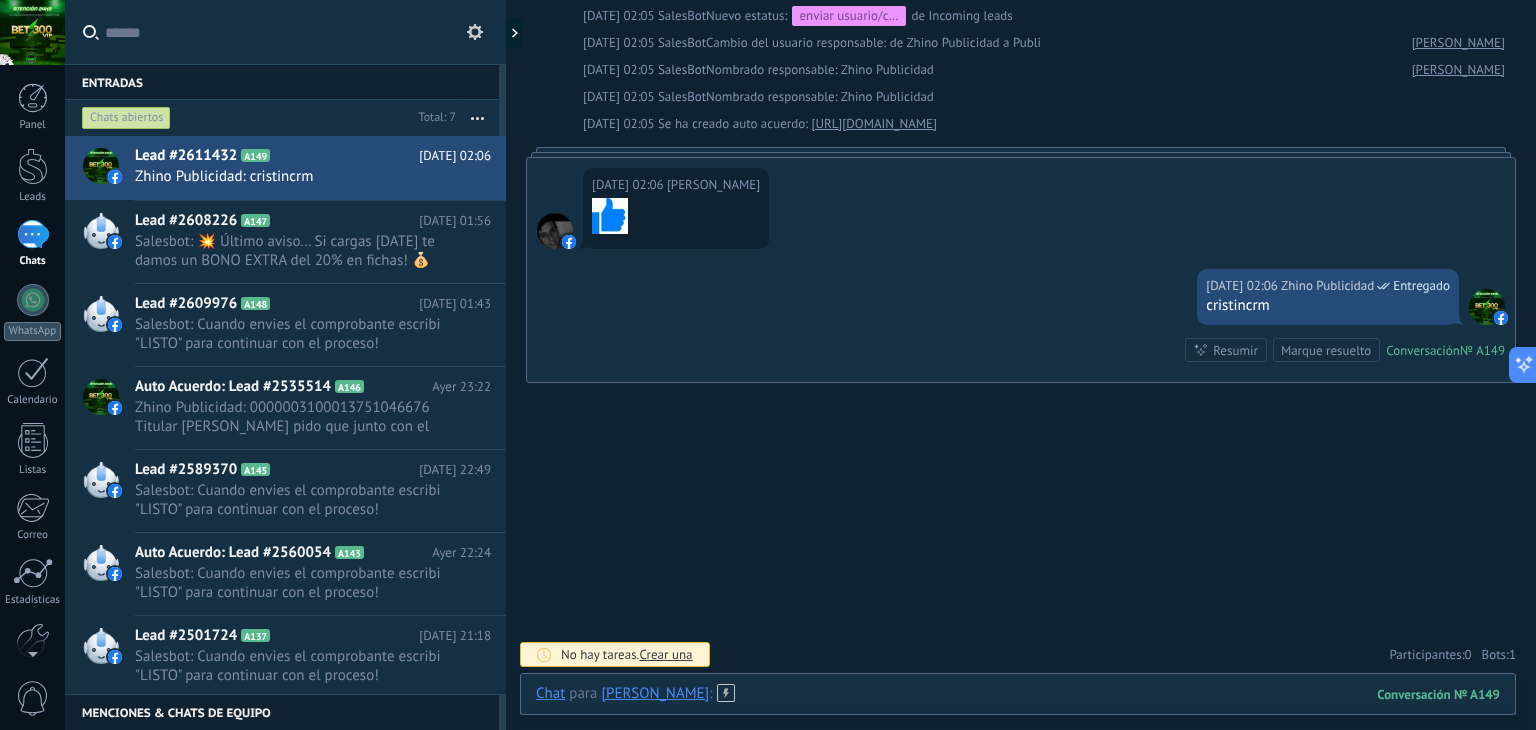 click at bounding box center (1018, 714) 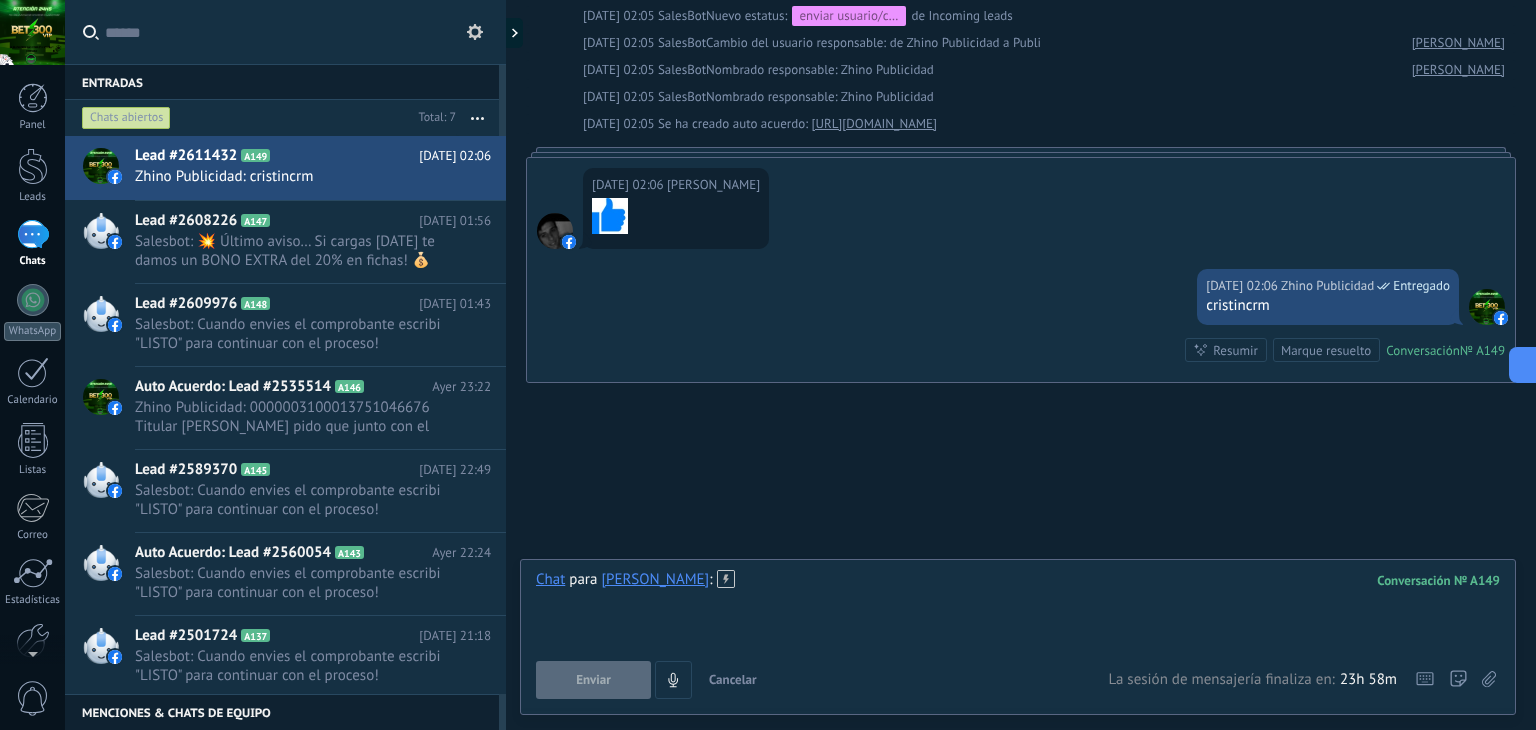 type 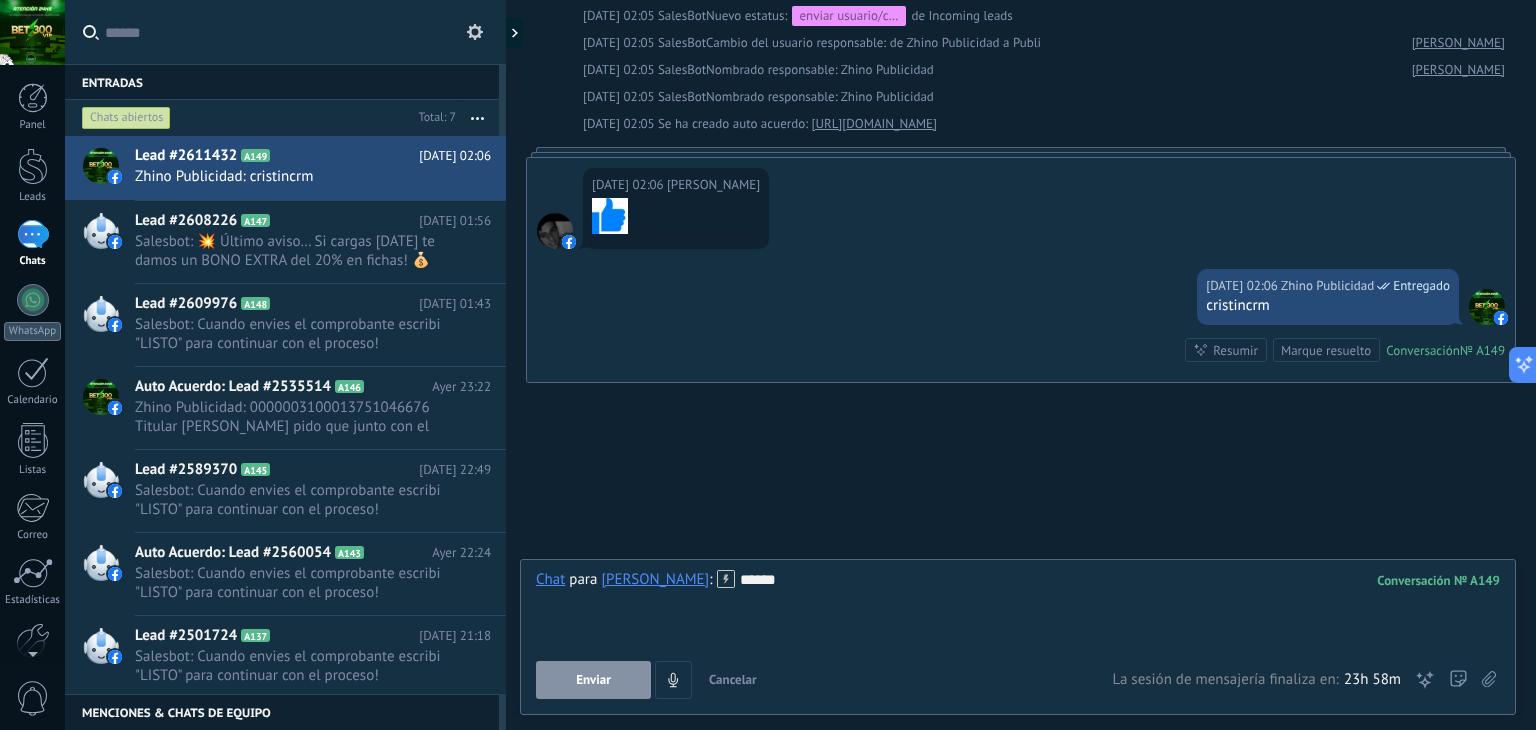 click on "Enviar" at bounding box center [593, 680] 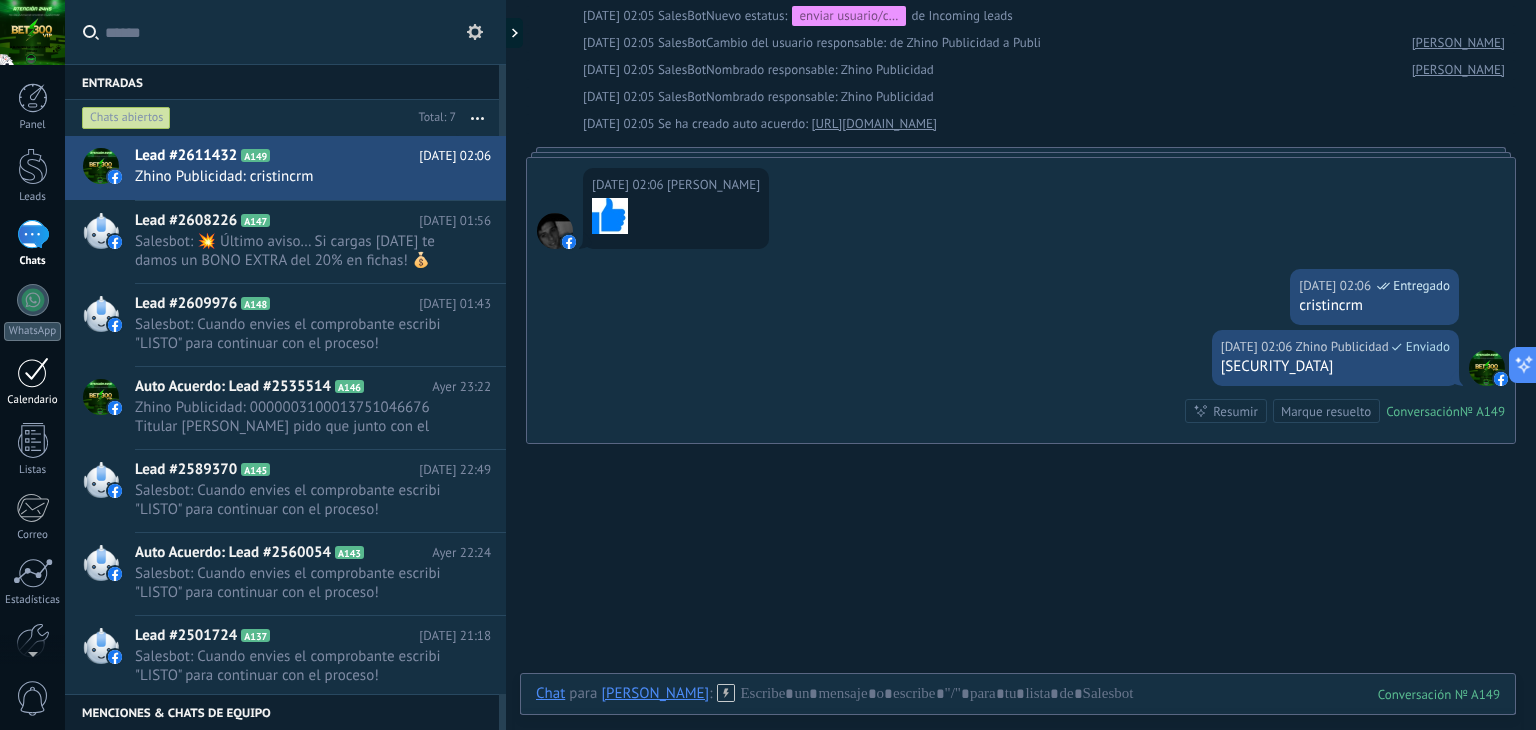 scroll, scrollTop: 1048, scrollLeft: 0, axis: vertical 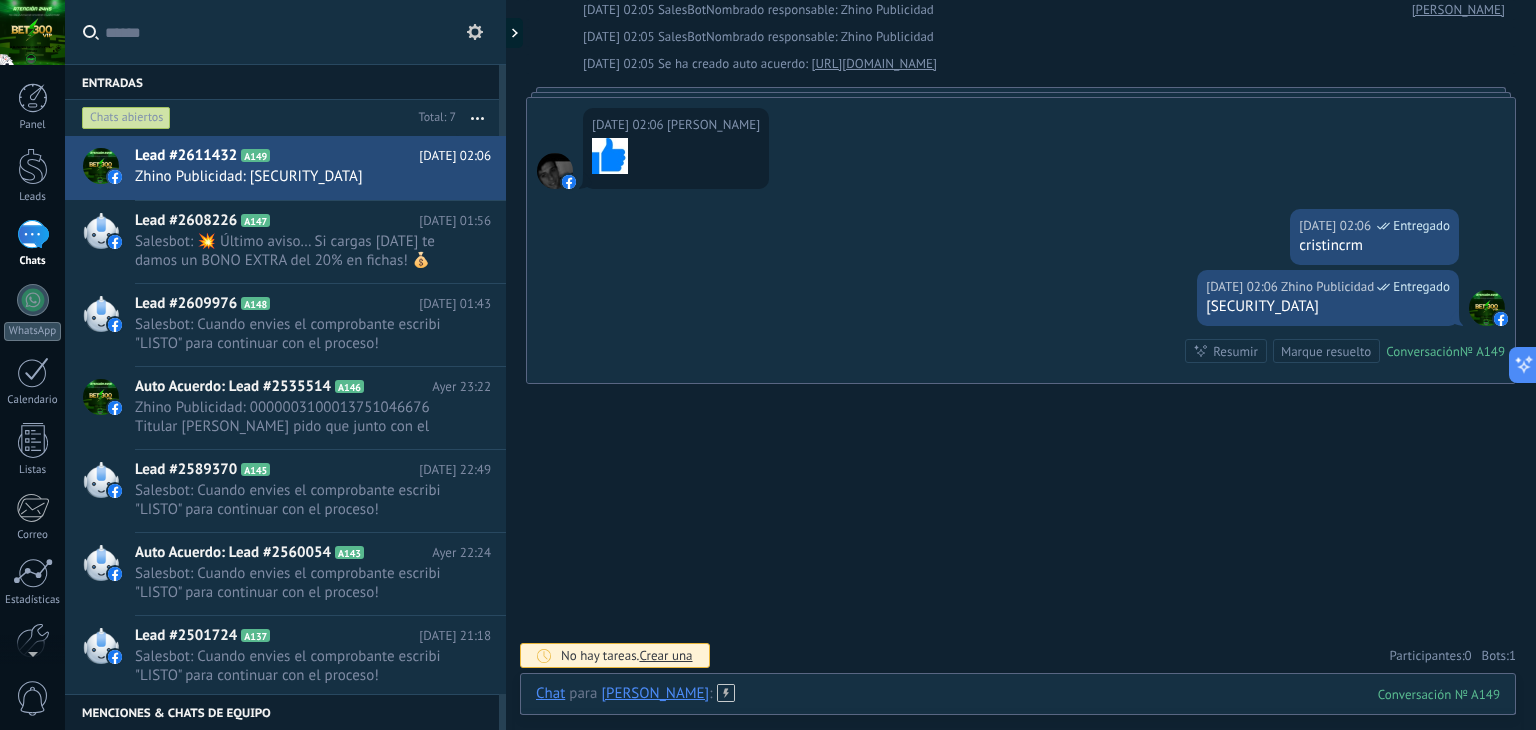 click at bounding box center (1018, 714) 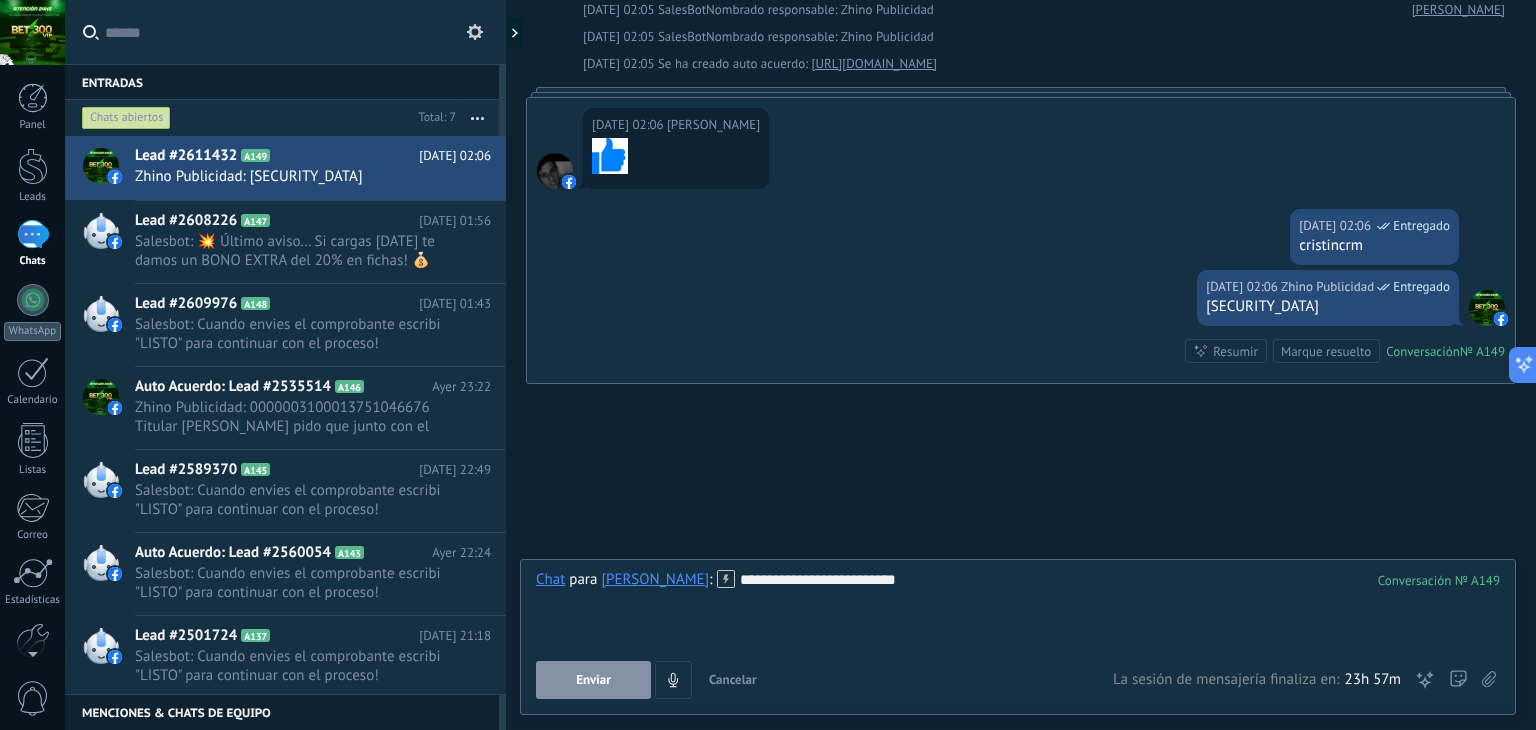 click on "Enviar" at bounding box center (593, 680) 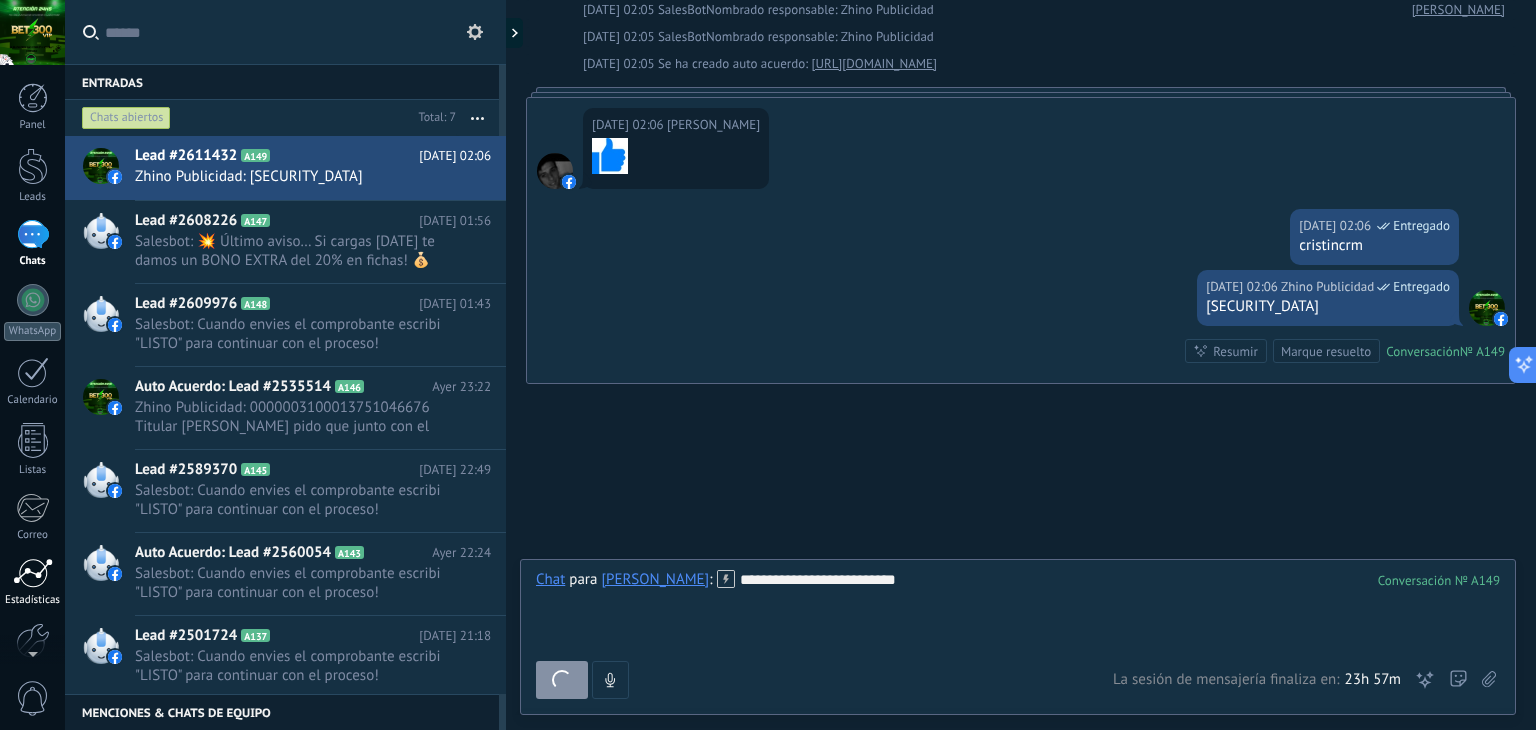scroll, scrollTop: 1109, scrollLeft: 0, axis: vertical 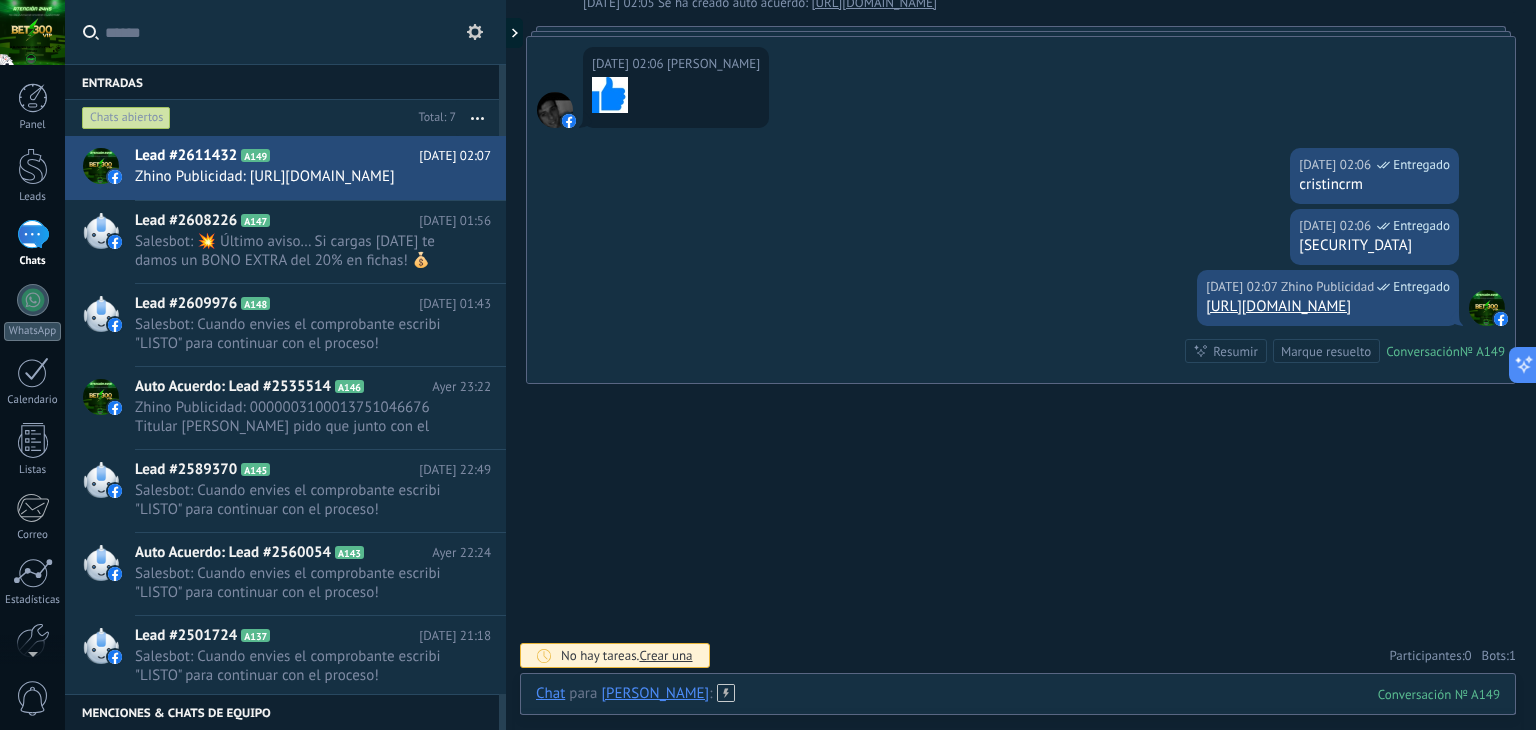 click on "Chat   para   [PERSON_NAME] : 149 Enviar Cancelar Rastrear clics en links ? Reducir links largos y rastrear clics: cuando se habilita, los URLs que envías serán reemplazados con links de rastreo. Una vez clickeados, un evento se registrará en el feed del lead. Abajo seleccione las fuentes que utilizan esta  en Ajustes Las plantillas no pueden ser editadas 23h 57m La sesión de mensajería finaliza en: Atajos – ejecutar bots y plantillas – seleccionar acción – mencionar a un colega – seleccionar el destinatario – insertar valor del campo Kommo AI Beta Corregir gramática y ortografía Hacerlo profesional Hacerlo amistoso Hacerlo ingenioso Hacerlo más largo Hacerlo más corto Simplificarlo" at bounding box center (1018, 714) 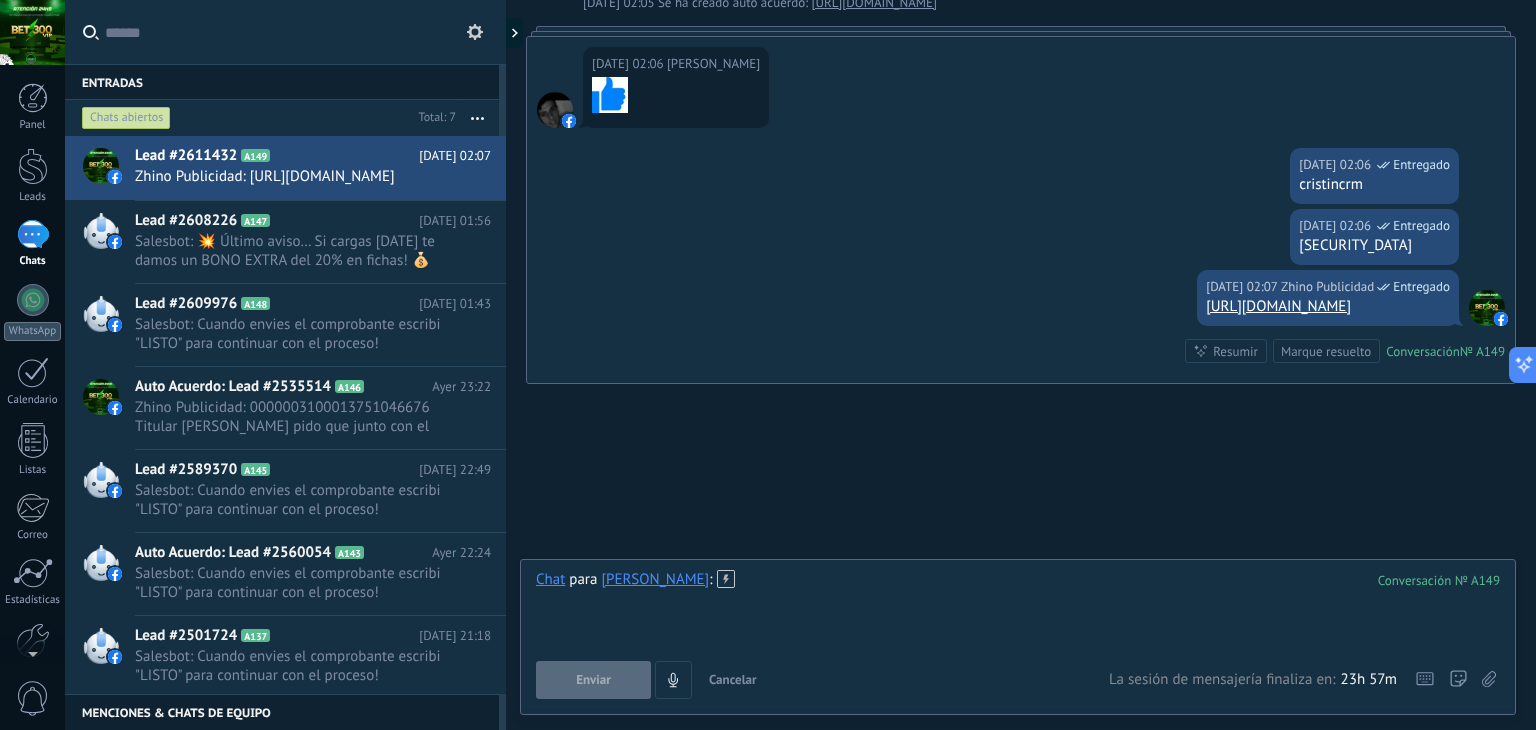 paste 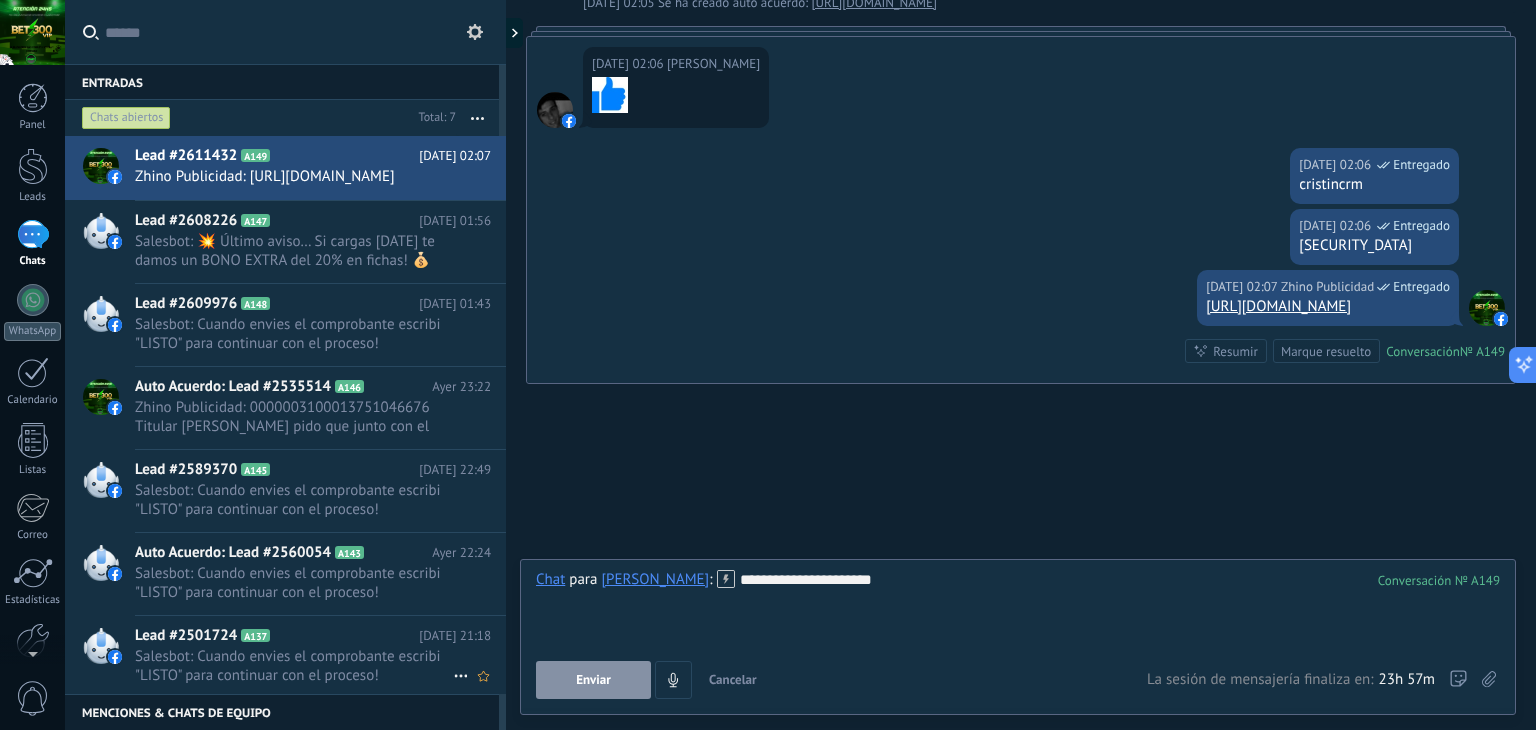 click on "Enviar" at bounding box center (593, 680) 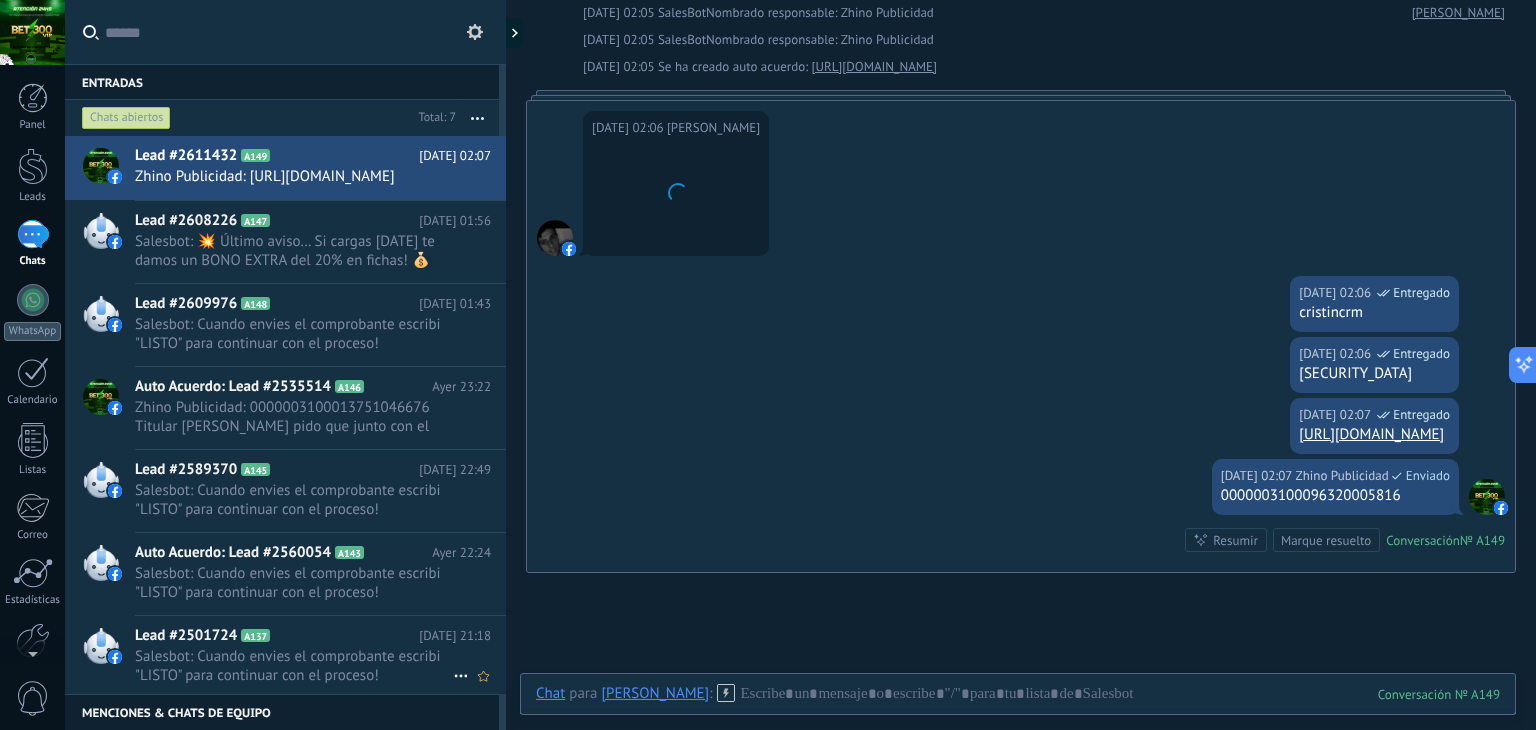 scroll, scrollTop: 1171, scrollLeft: 0, axis: vertical 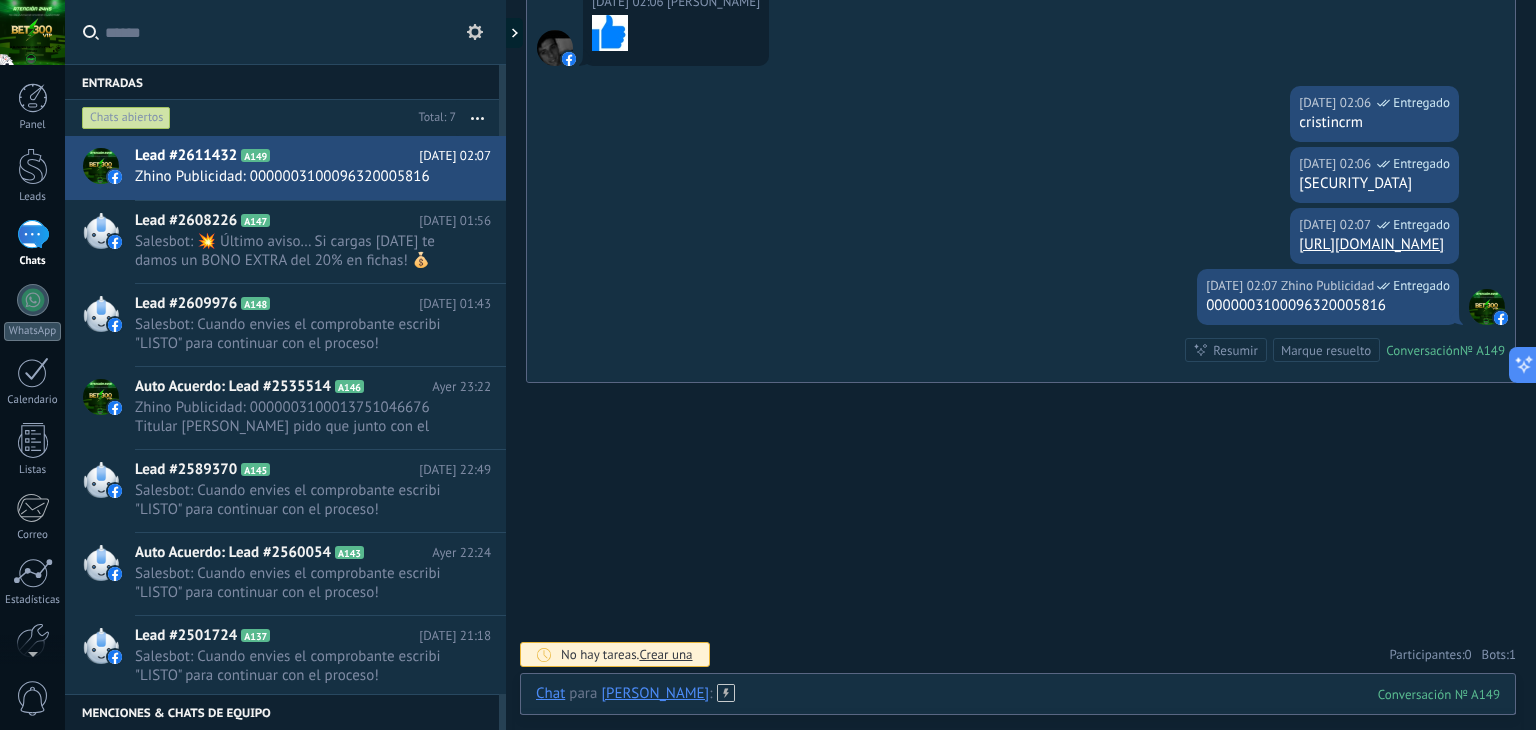 click at bounding box center [1018, 714] 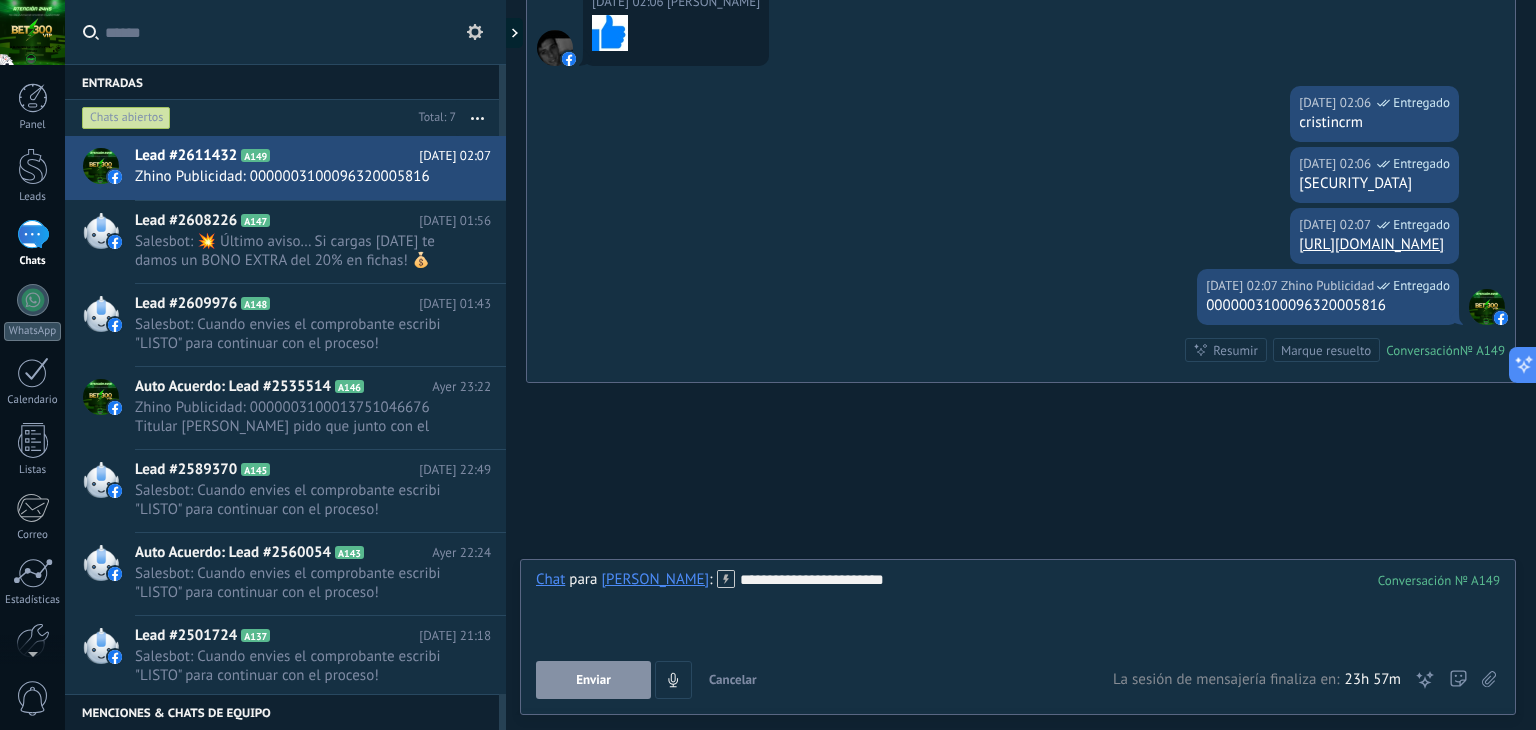 click on "Enviar" at bounding box center [593, 680] 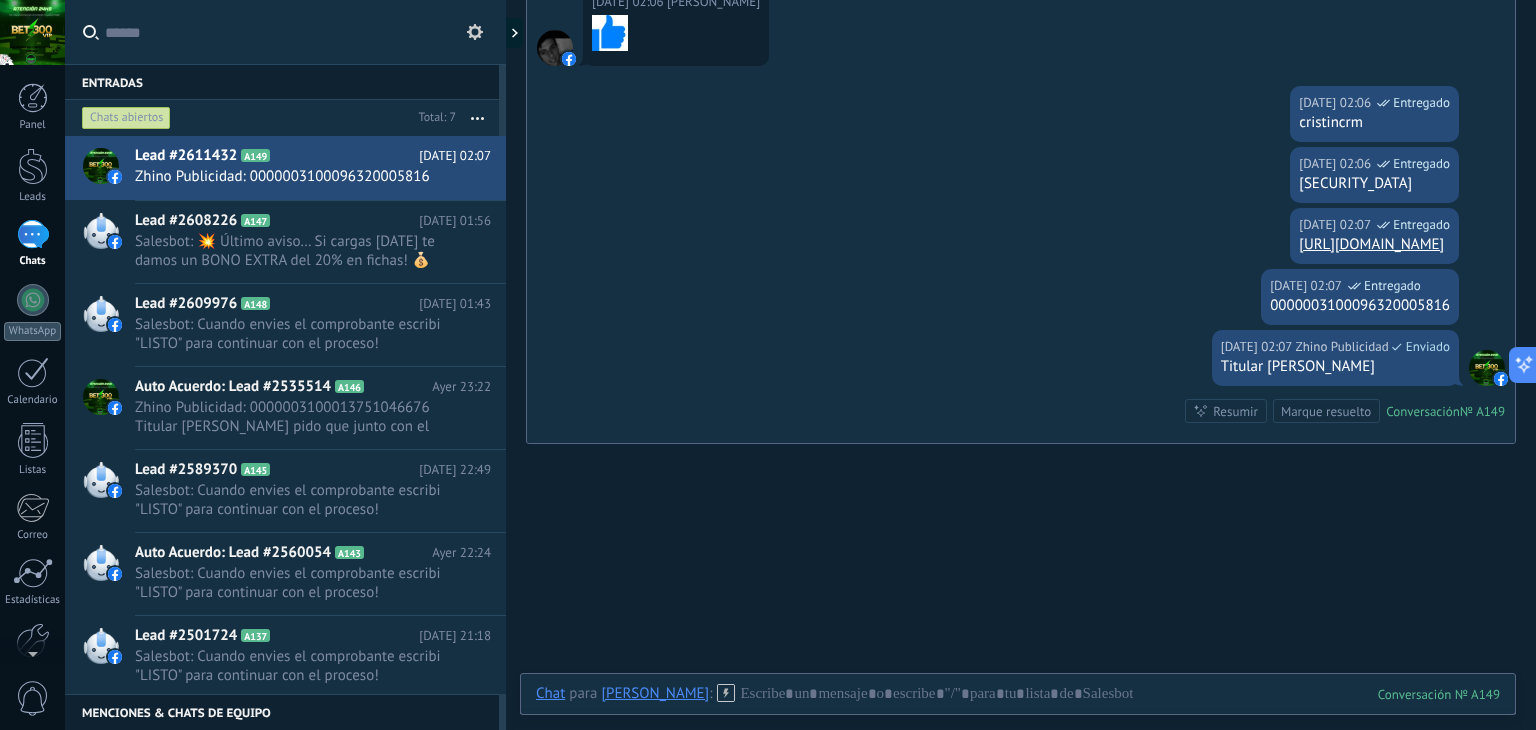 scroll, scrollTop: 1232, scrollLeft: 0, axis: vertical 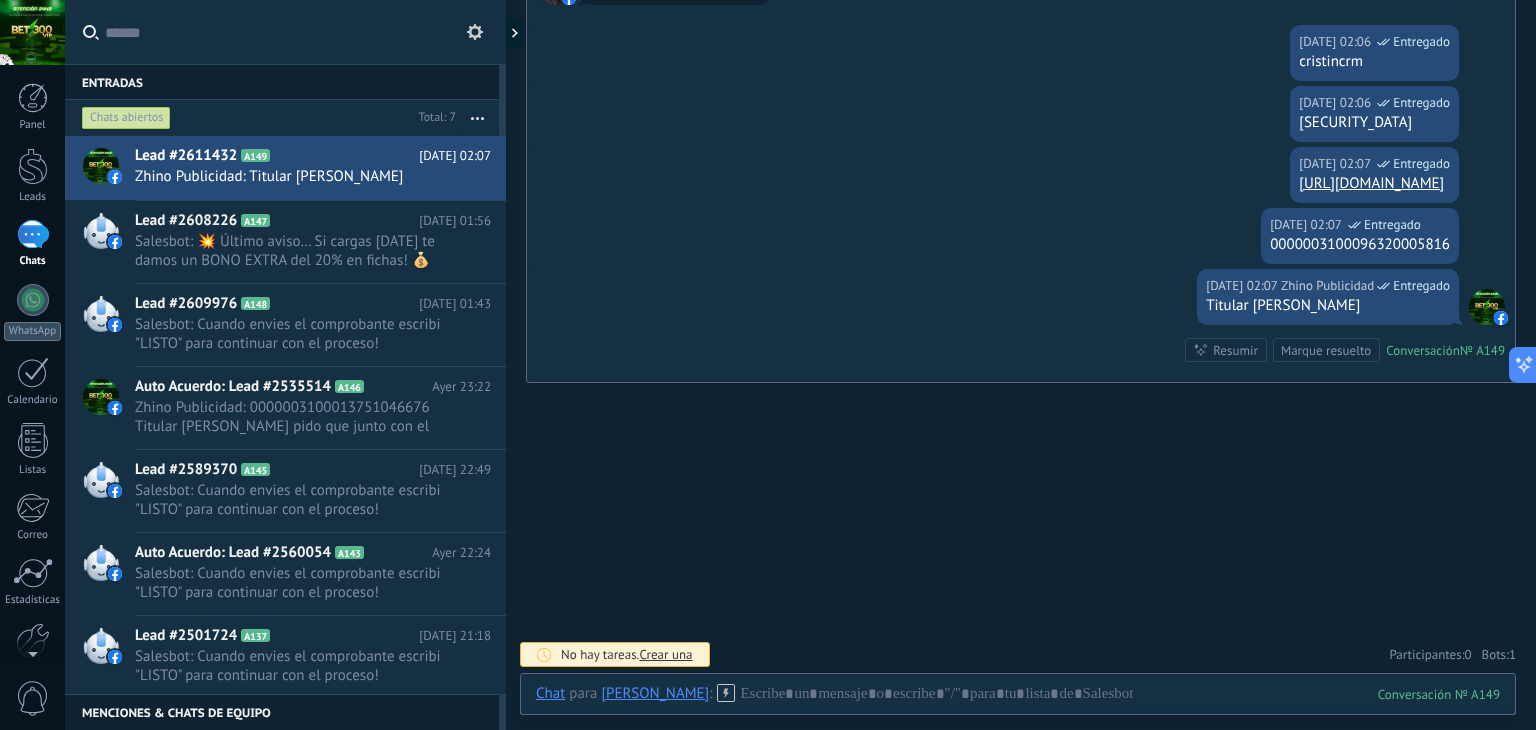 click on "Marque resuelto" at bounding box center [1326, 350] 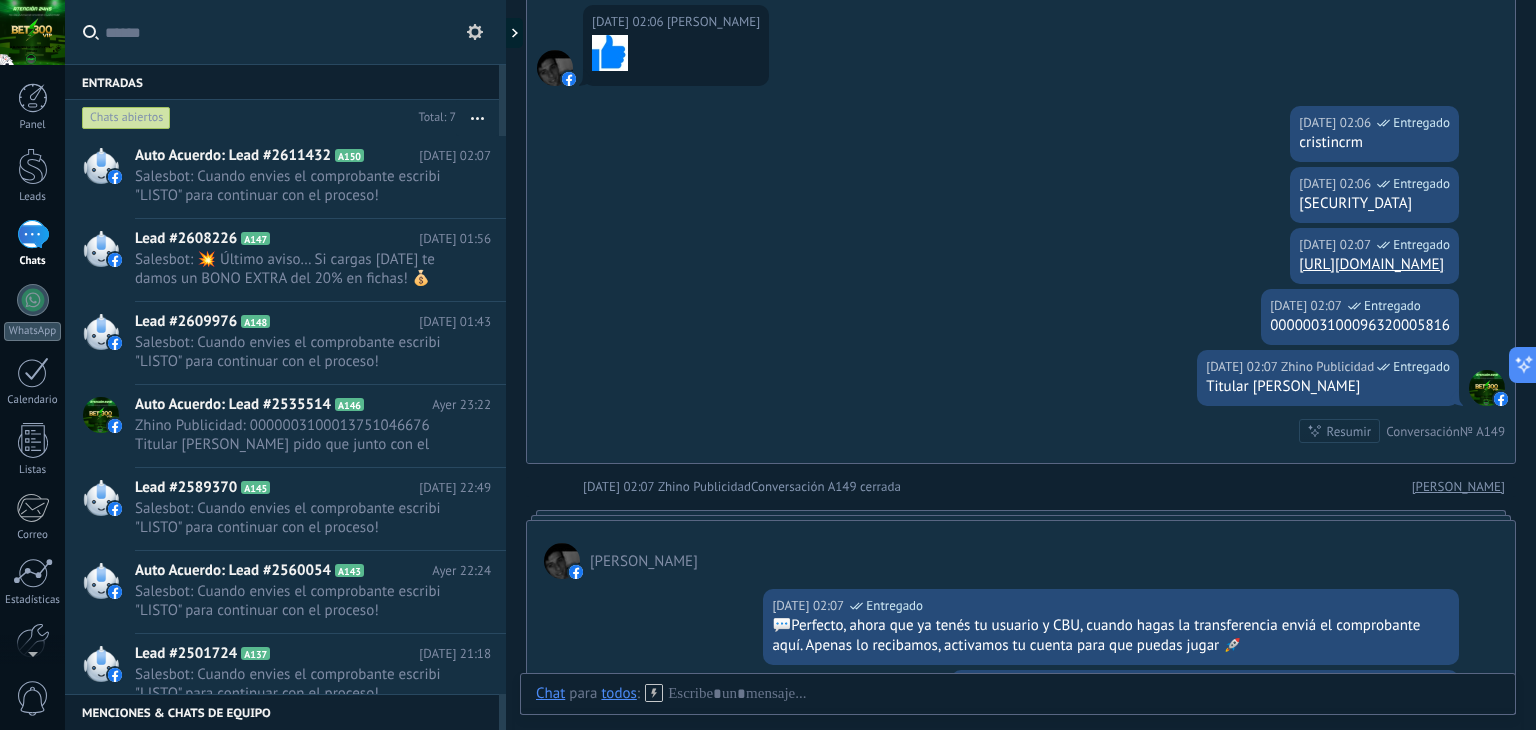 scroll, scrollTop: 1551, scrollLeft: 0, axis: vertical 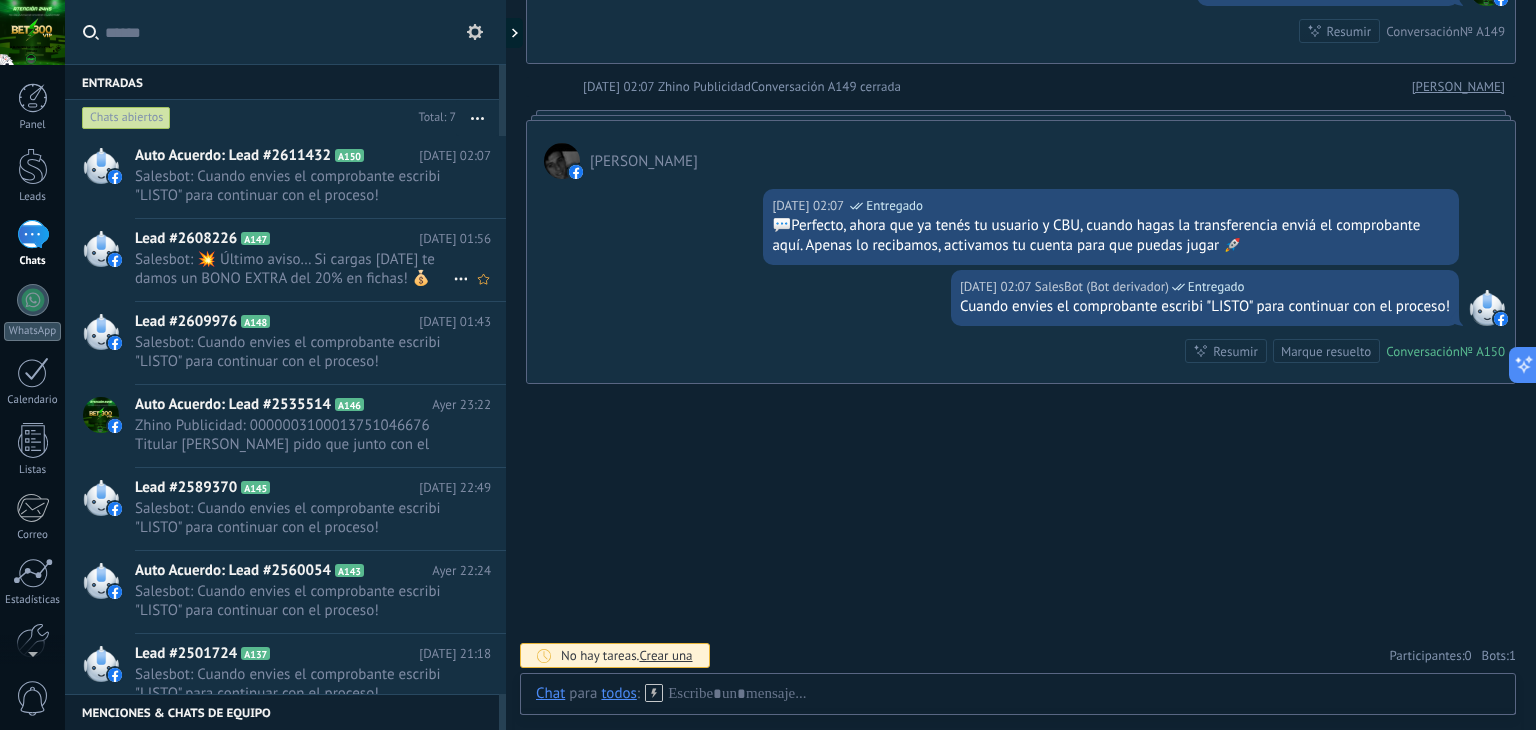 click on "Salesbot: 💥 Último aviso…
Si cargas [DATE] te damos un BONO EXTRA del 20% en fichas! 💰
¿Qué decís? ¿Aprovechás la promo?" at bounding box center (294, 269) 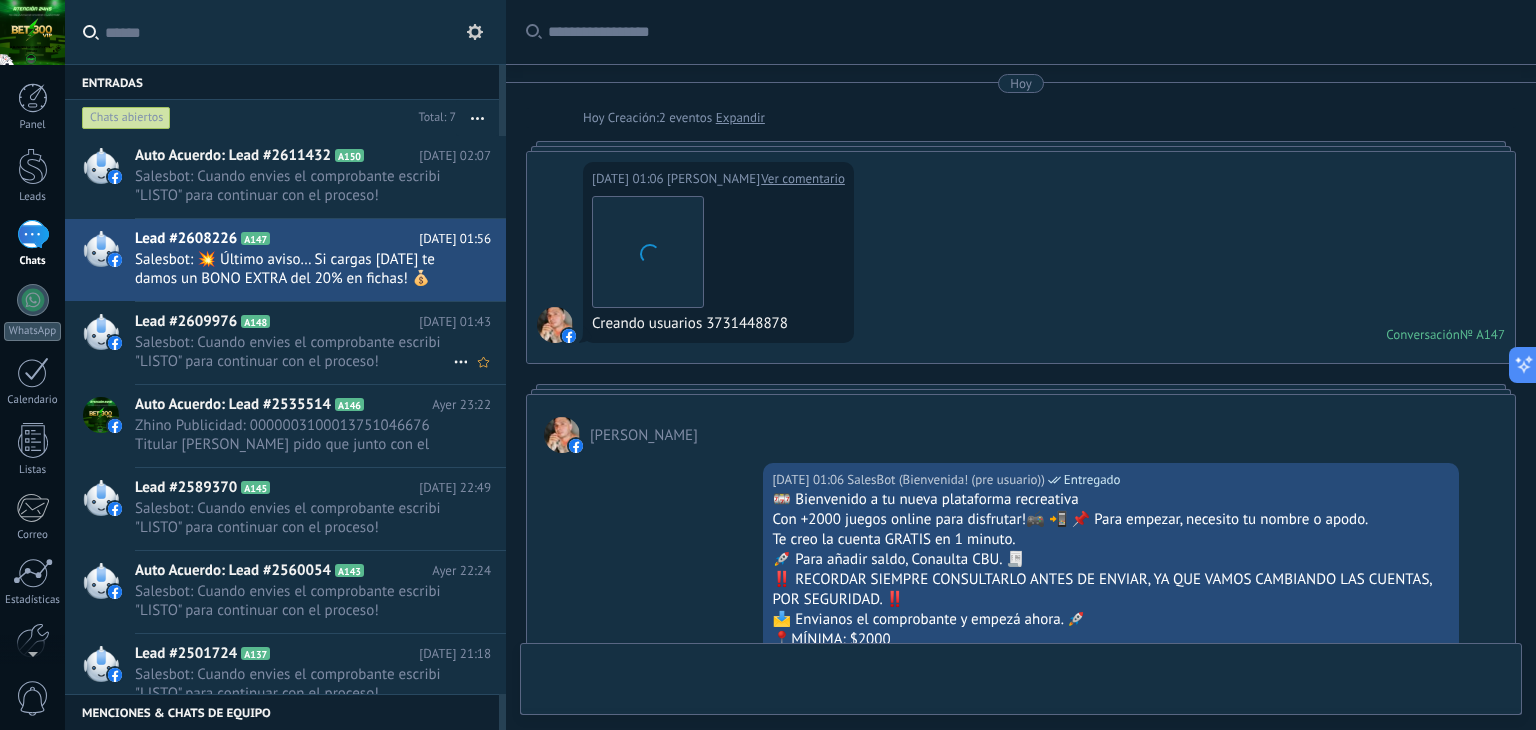 scroll, scrollTop: 1032, scrollLeft: 0, axis: vertical 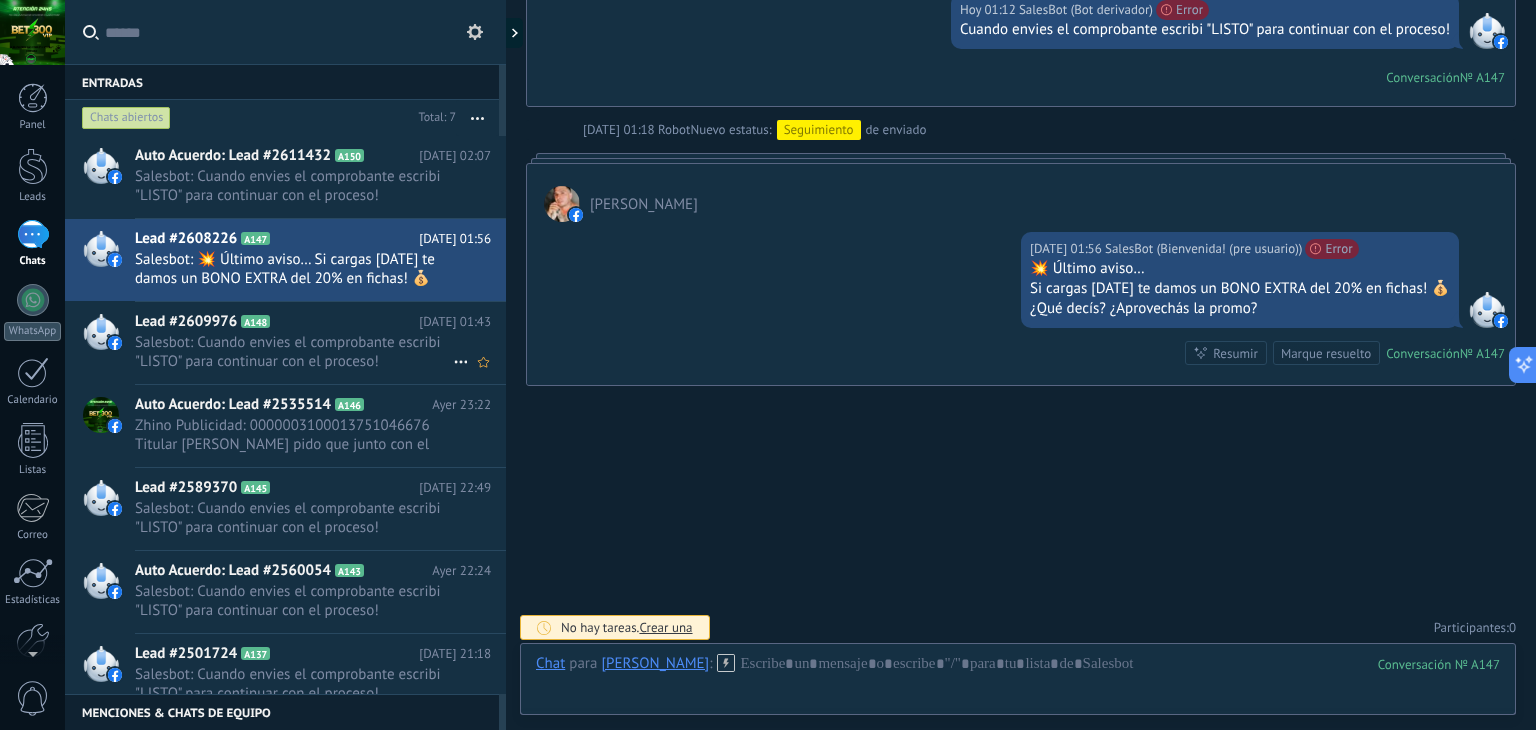 click on "Salesbot: Cuando envies el comprobante escribi "LISTO" para continuar con el proceso!" at bounding box center (294, 352) 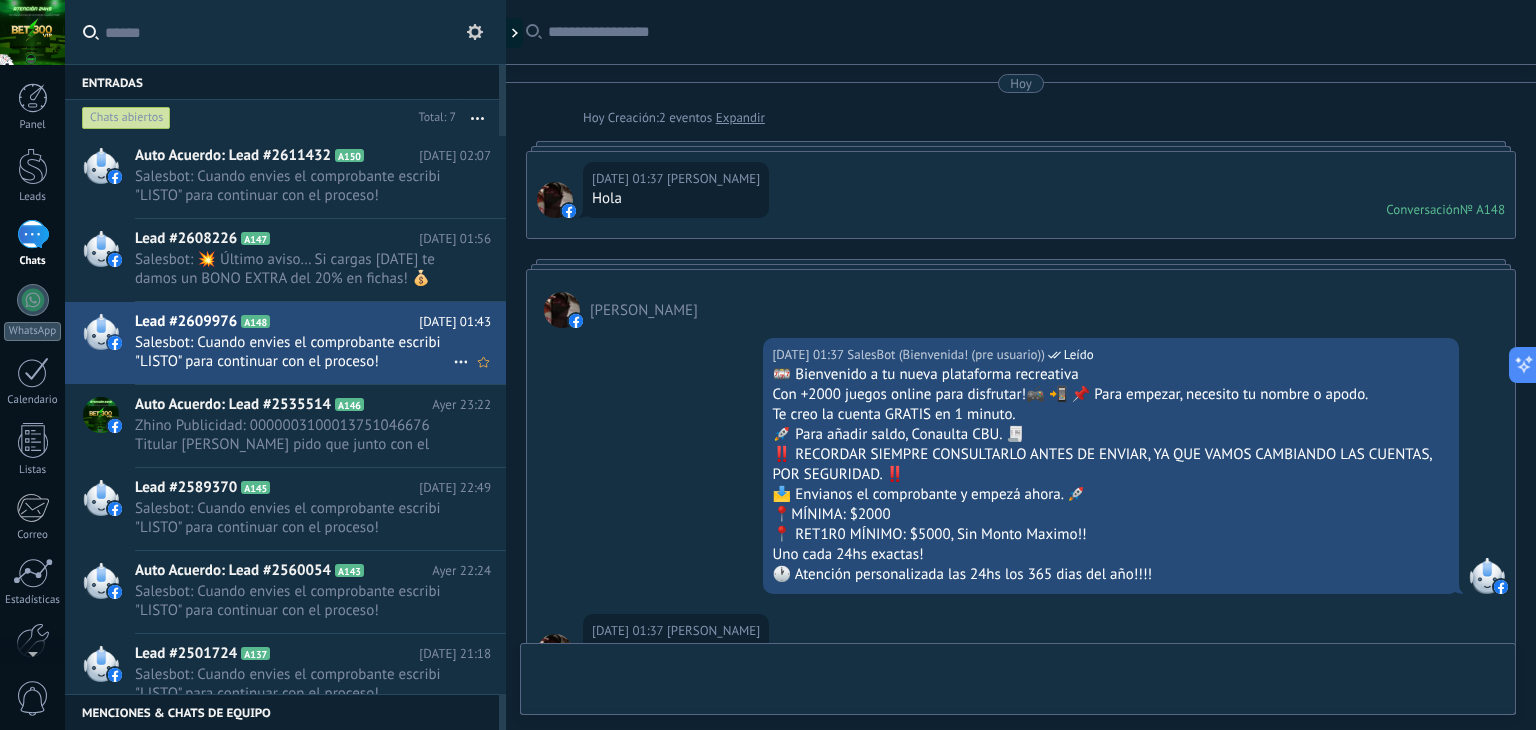 scroll, scrollTop: 1120, scrollLeft: 0, axis: vertical 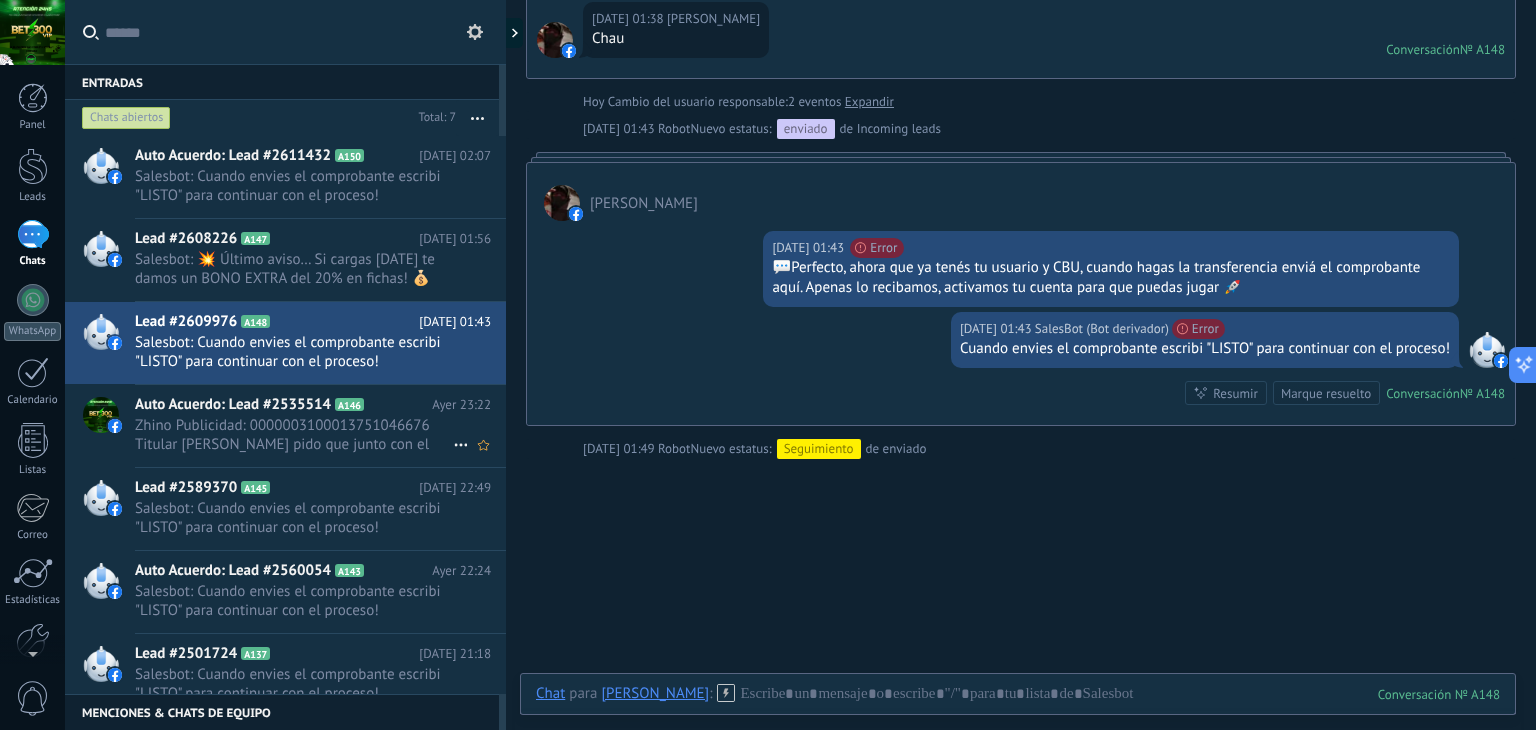 click on "Zhino Publicidad: 0000003100013751046676
Titular [PERSON_NAME] pido que junto con el comprobante enves el nombre del titular ..." at bounding box center [294, 435] 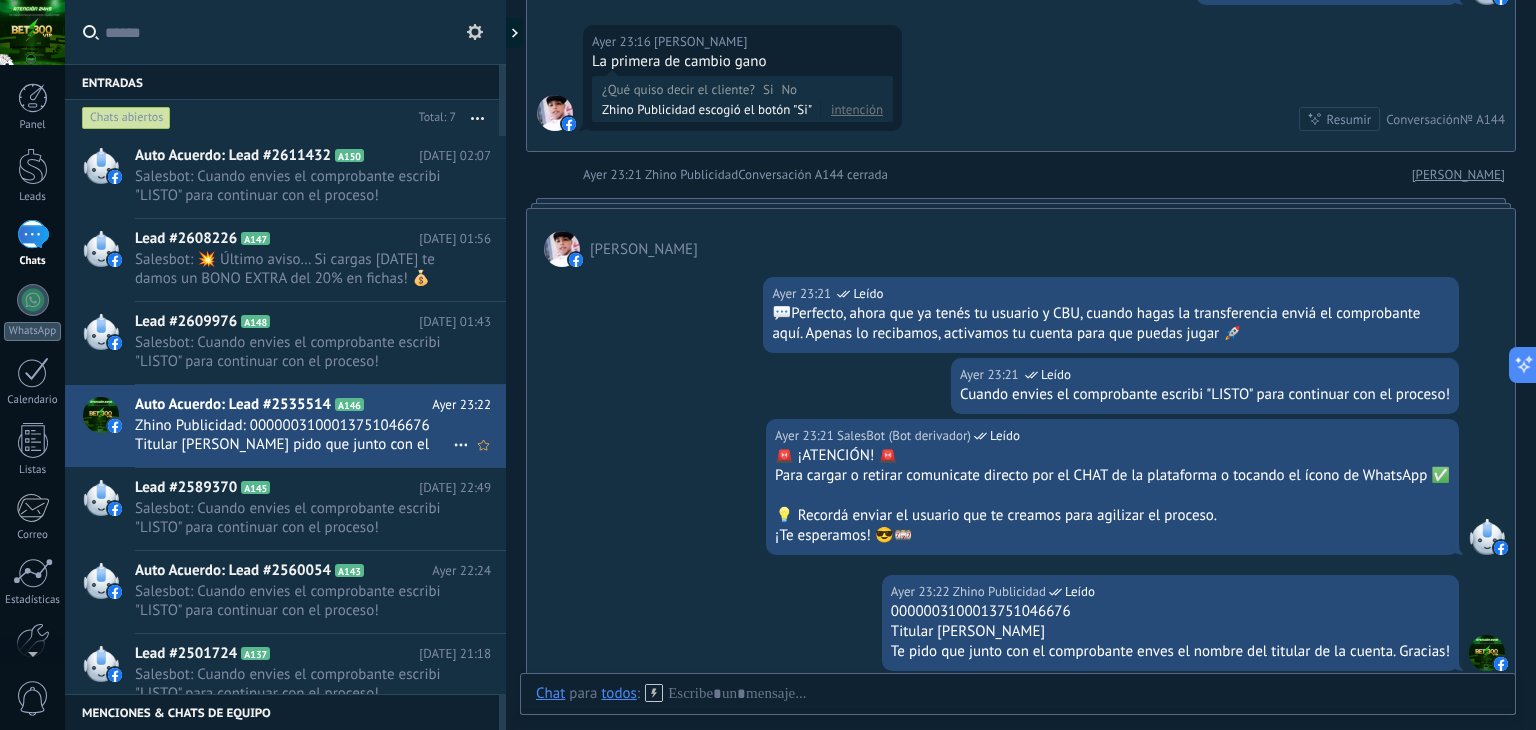 scroll, scrollTop: 3396, scrollLeft: 0, axis: vertical 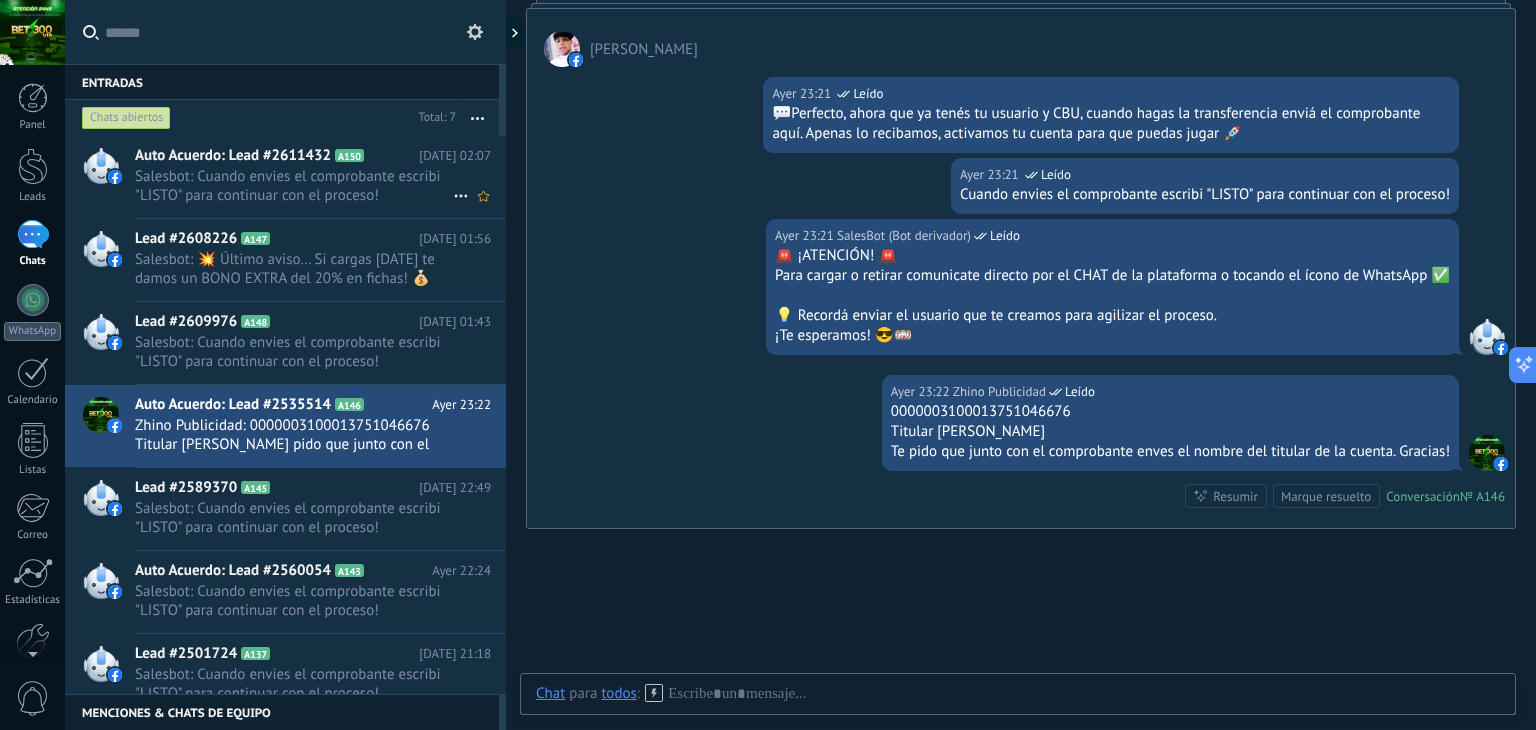 click on "Salesbot: Cuando envies el comprobante escribi "LISTO" para continuar con el proceso!" at bounding box center (294, 186) 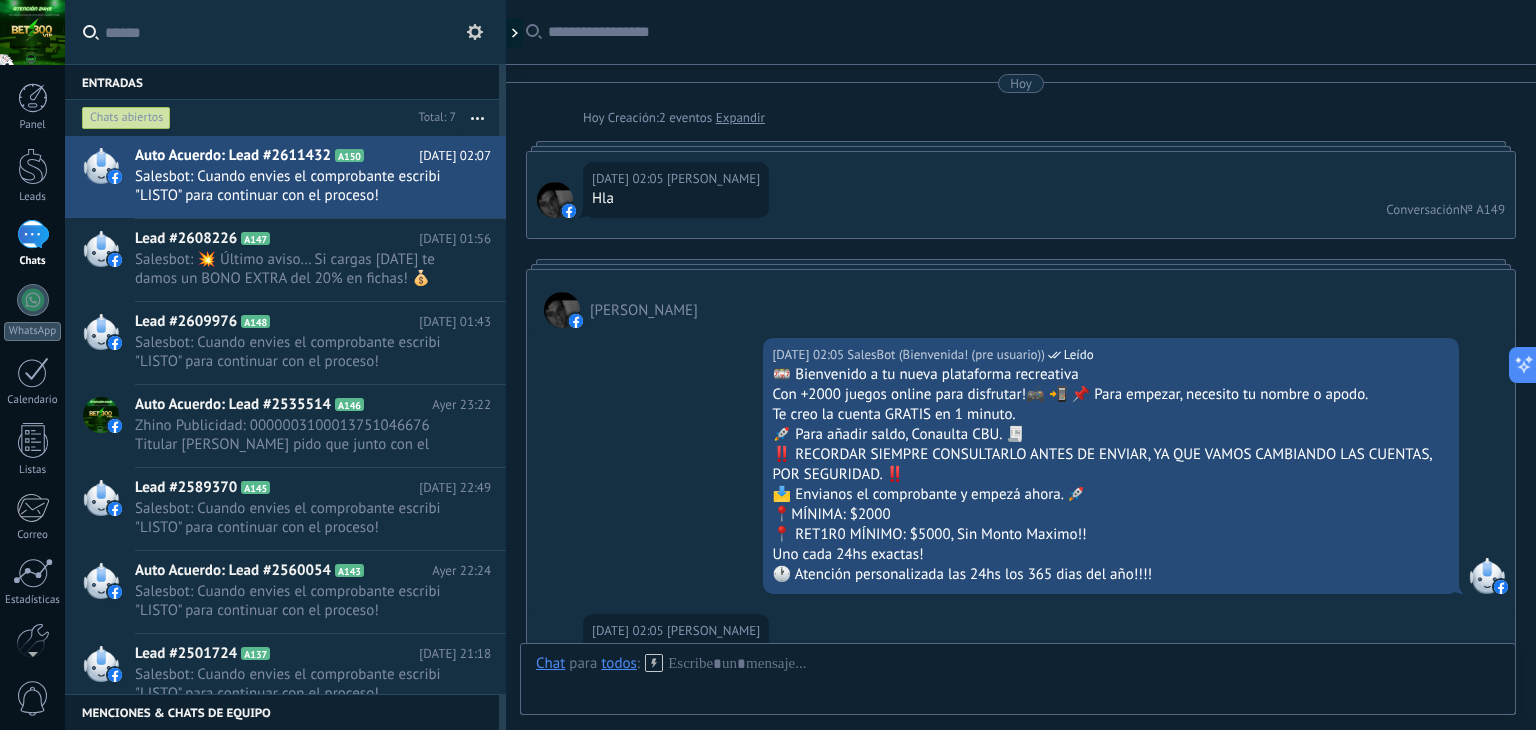 scroll, scrollTop: 1524, scrollLeft: 0, axis: vertical 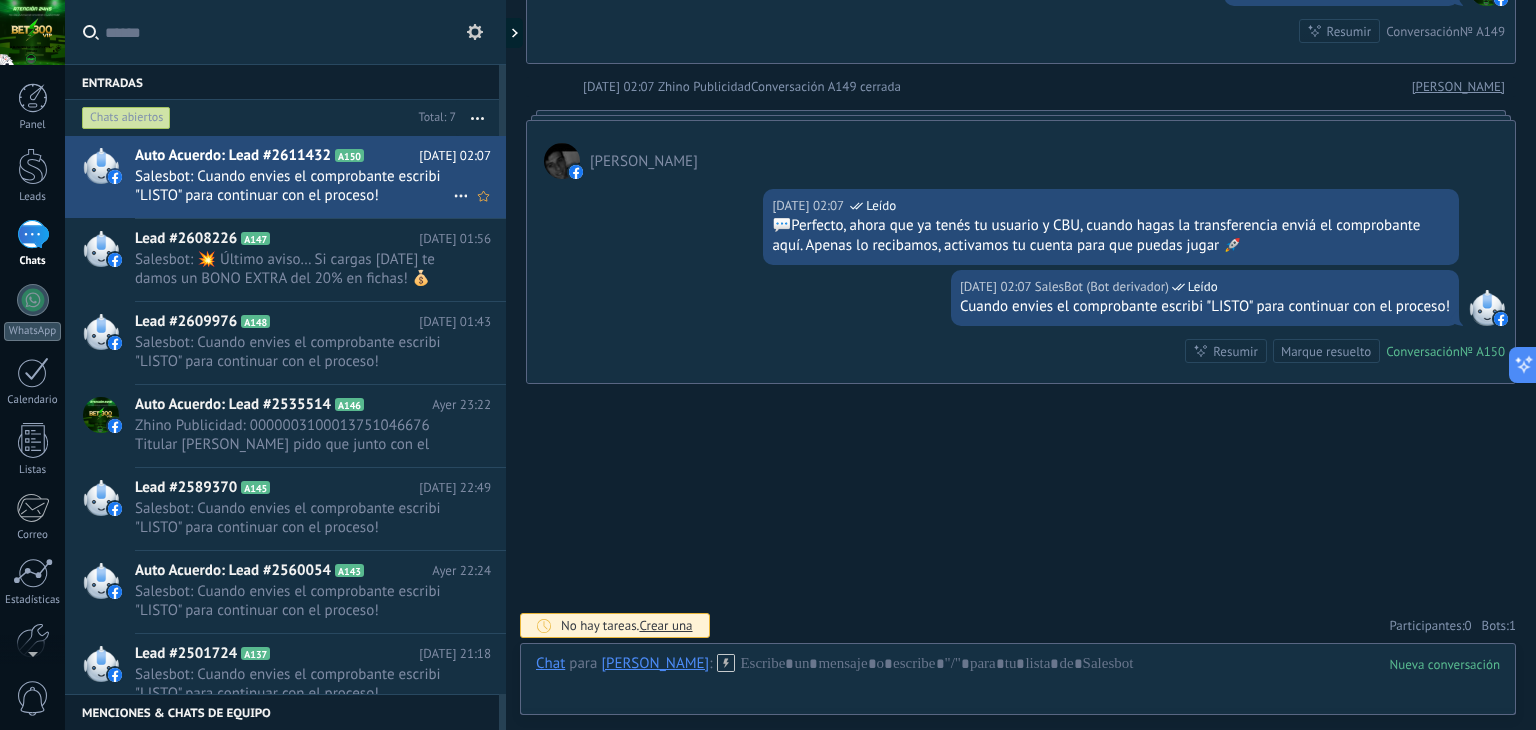 click on "Salesbot: Cuando envies el comprobante escribi "LISTO" para continuar con el proceso!" at bounding box center [294, 186] 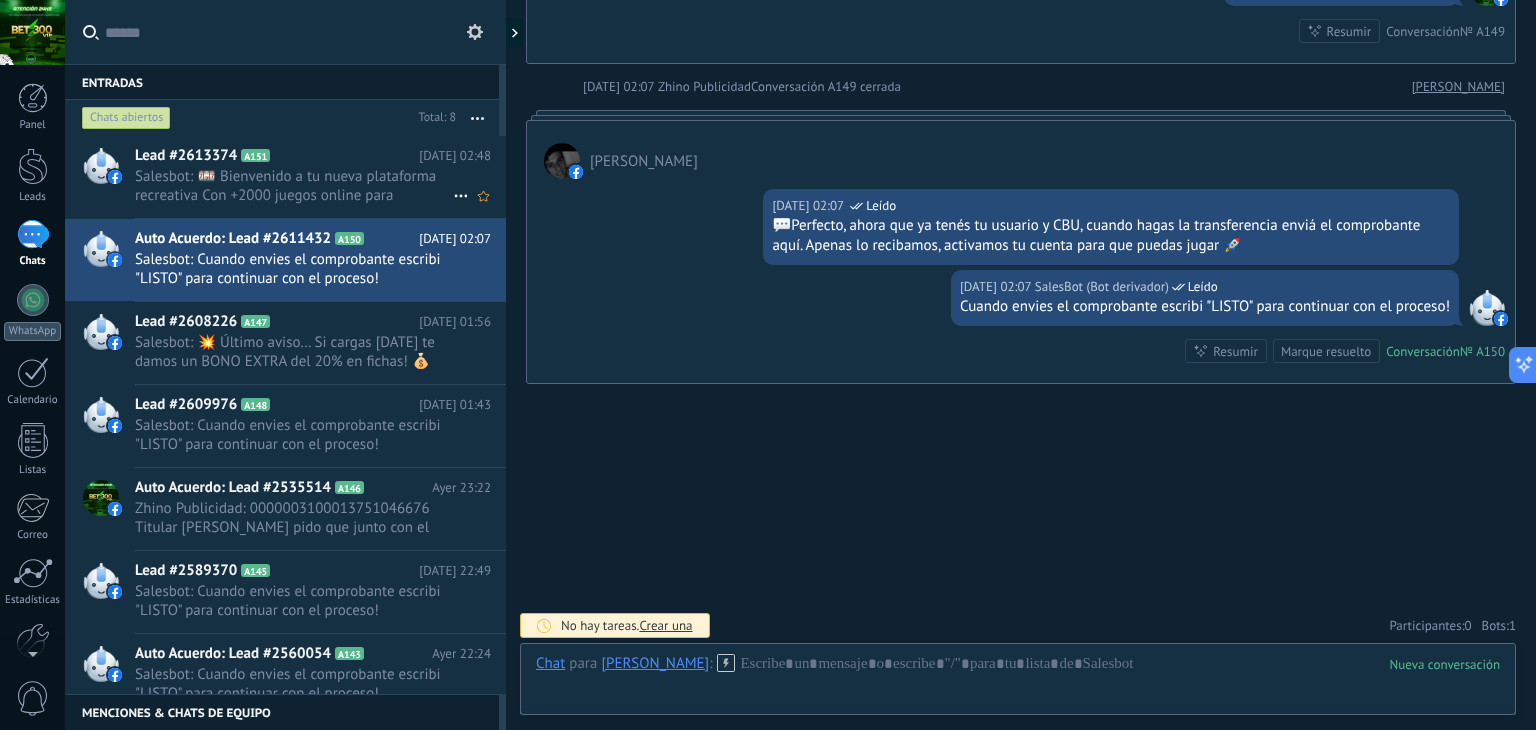 click on "Salesbot: 🎰 Bienvenido a tu nueva plataforma recreativa
Con +2000 juegos online para disfrutar!🎮  📲 📌 Para empezar, necesito tu nombre o apodo.
Te creo la cuenta GRATIS en 1 minuto.
🚀  Para añadir saldo, Conaulta CBU. 🧾
‼️ RECORDAR SIEMPRE CONSULTARLO ANTES DE ENVIAR, YA QUE VAMOS CAMBIANDO LAS CUENTAS, POR SEGURIDAD. ‼️
📩 Envianos el comprobante y empezá ahora. 🚀
📍MÍNIMA: $2000
📍 RET1R0 MÍNIMO: $5000, Sin Monto Maximo!!
Uno cada 24hs exactas!
🕐 Atención personalizada las 24hs los 365 dias del año!!!!" at bounding box center (294, 186) 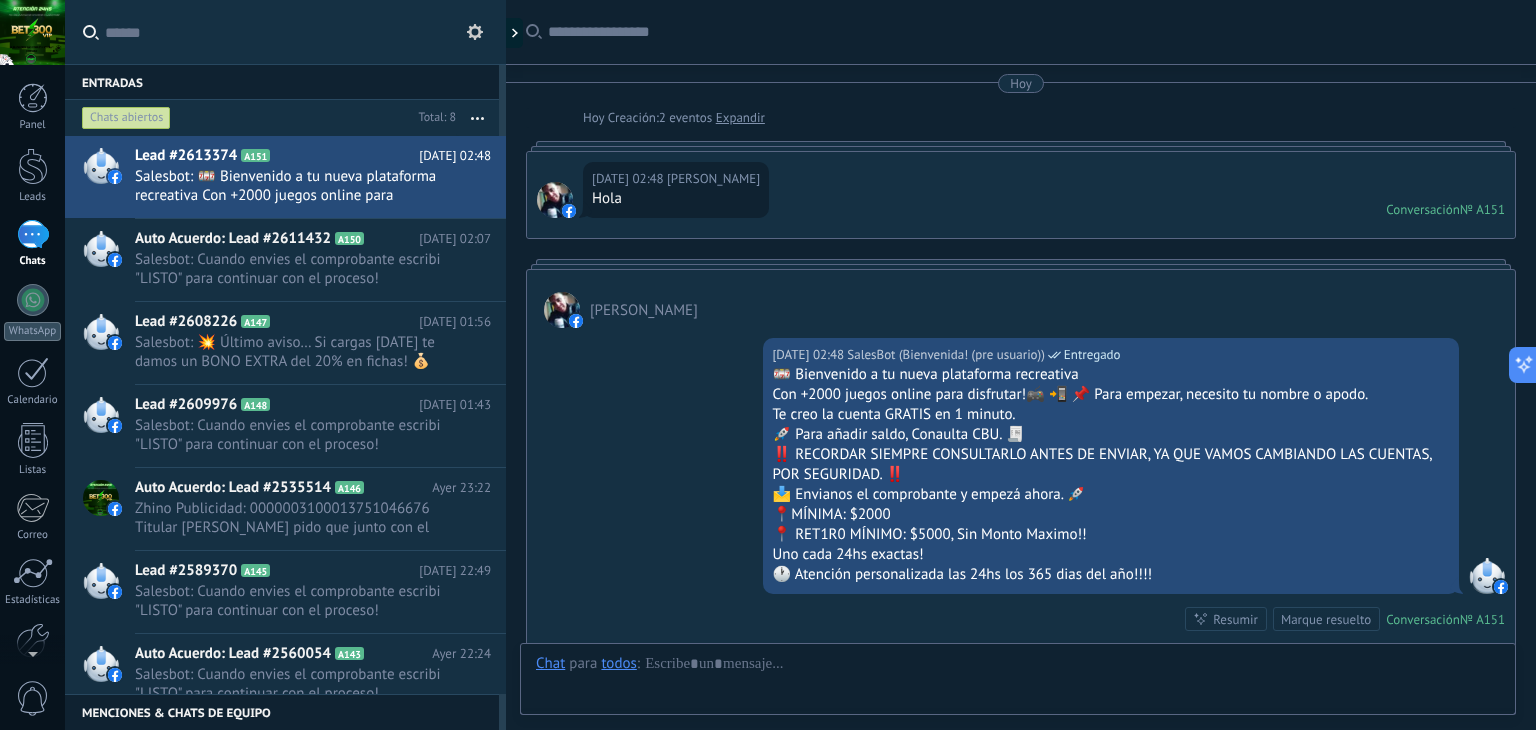 scroll, scrollTop: 88, scrollLeft: 0, axis: vertical 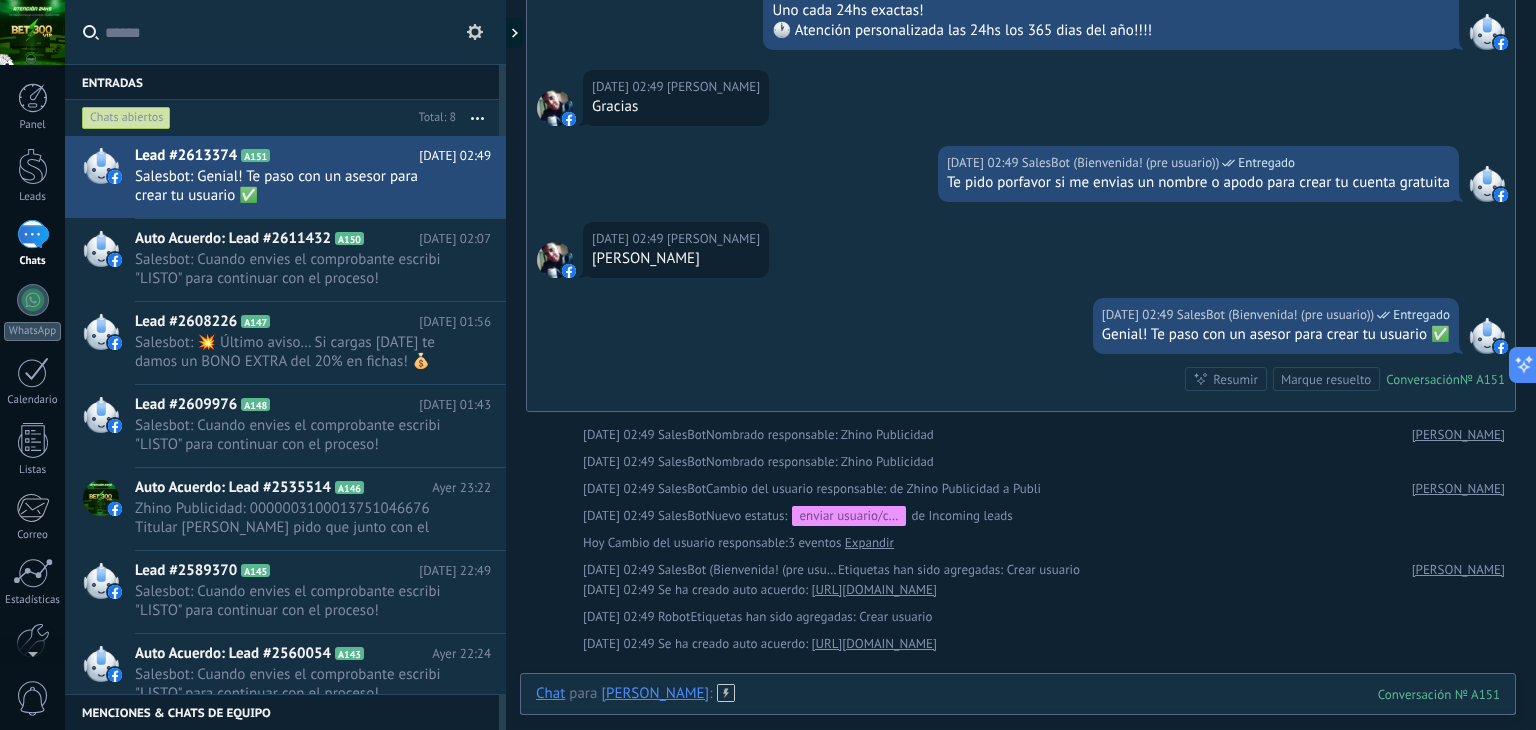 click at bounding box center (1018, 714) 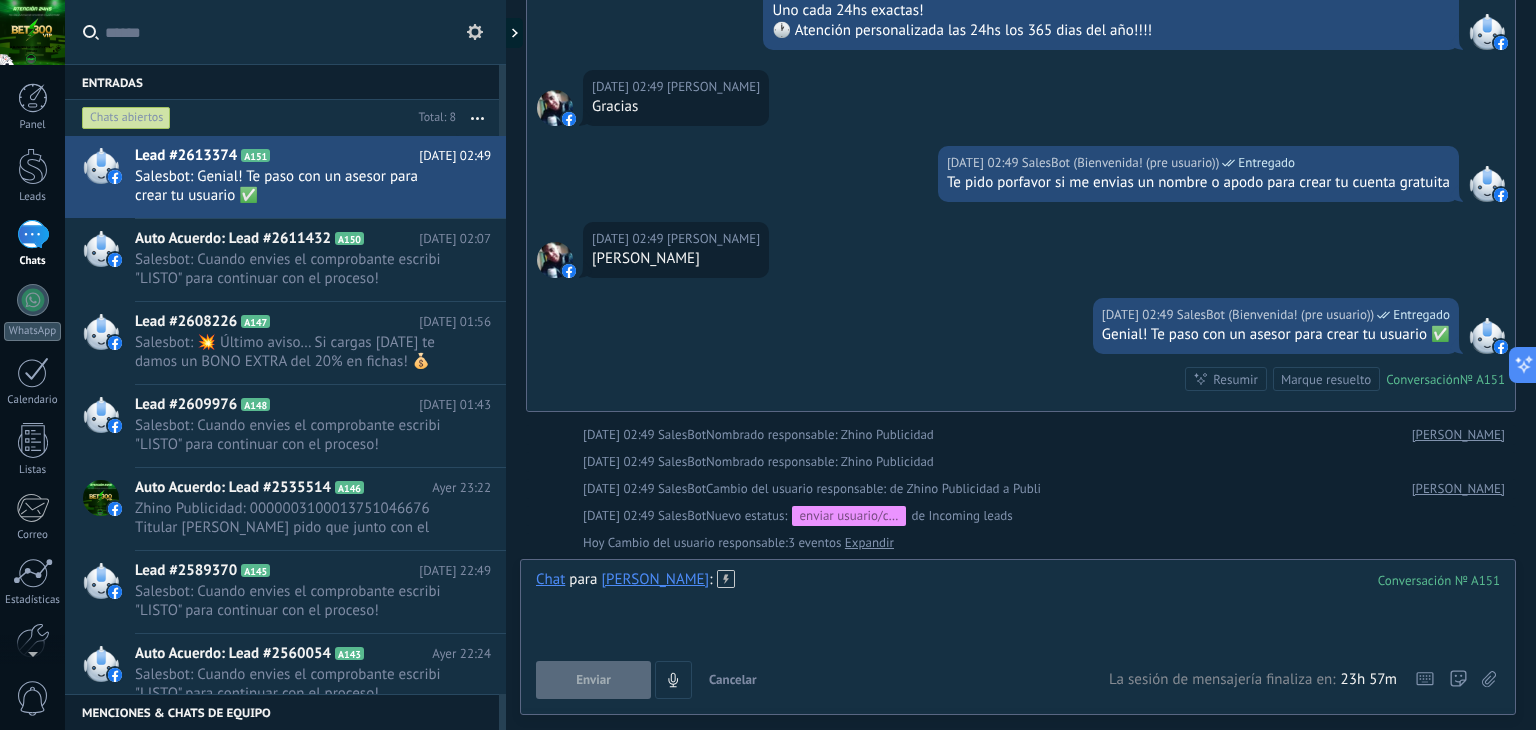 paste 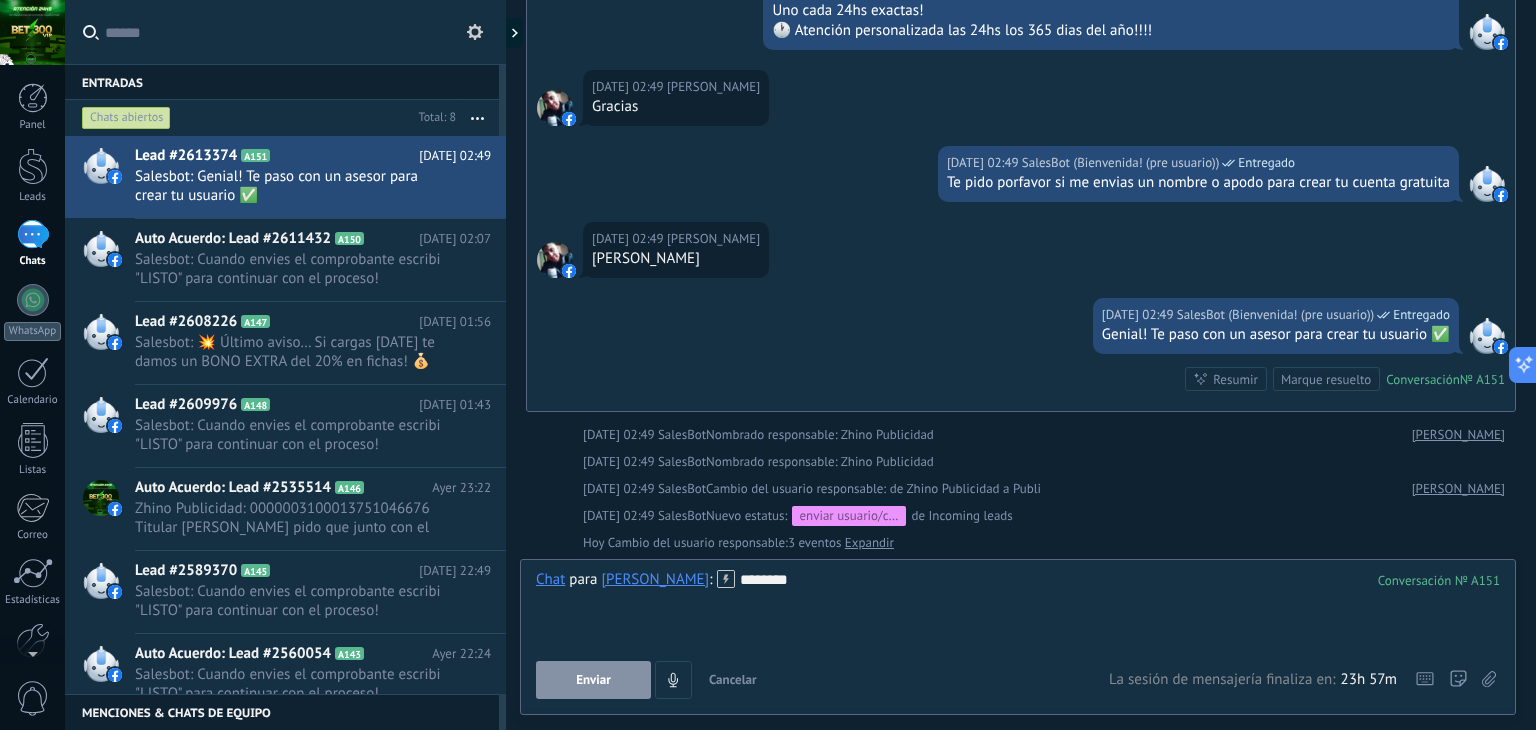 type 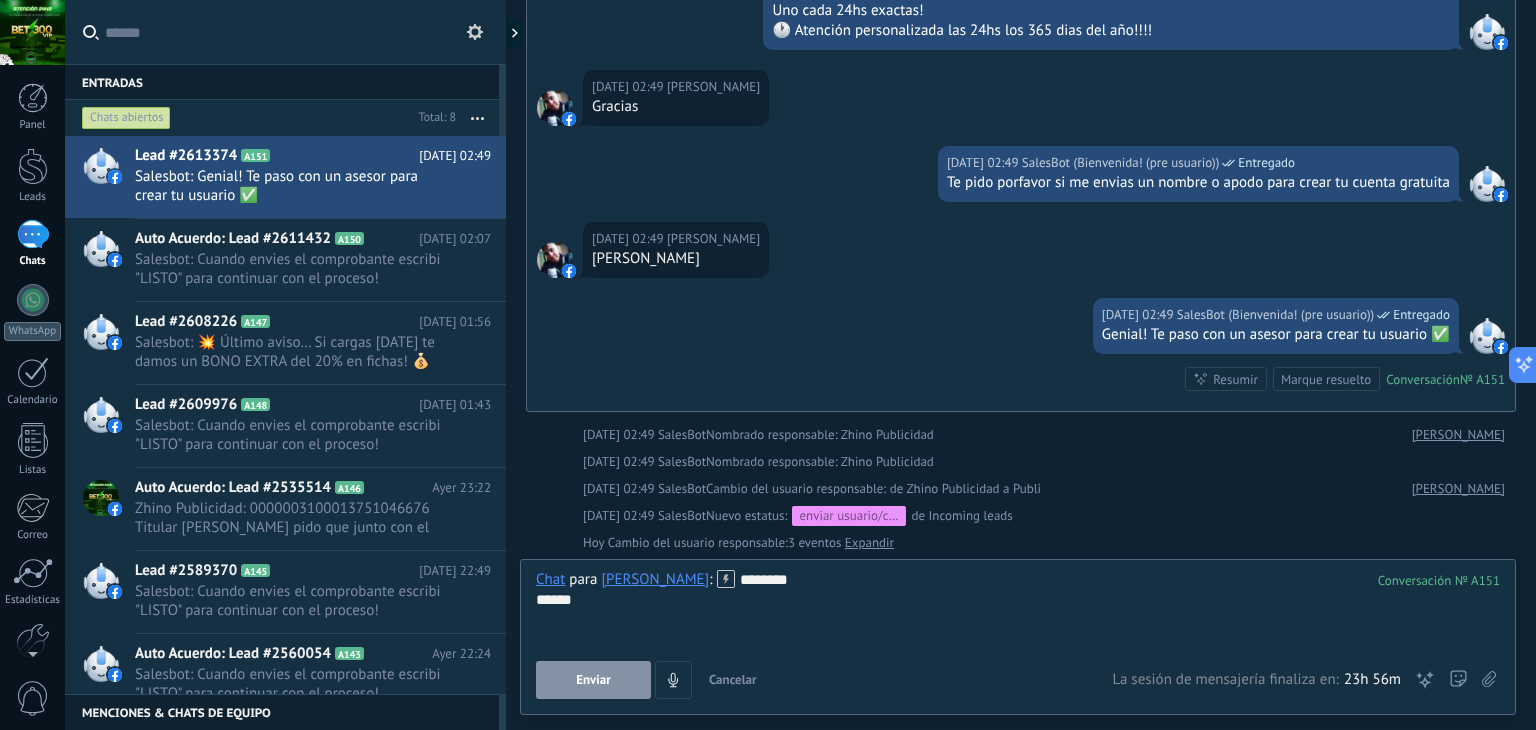 click at bounding box center [1018, 620] 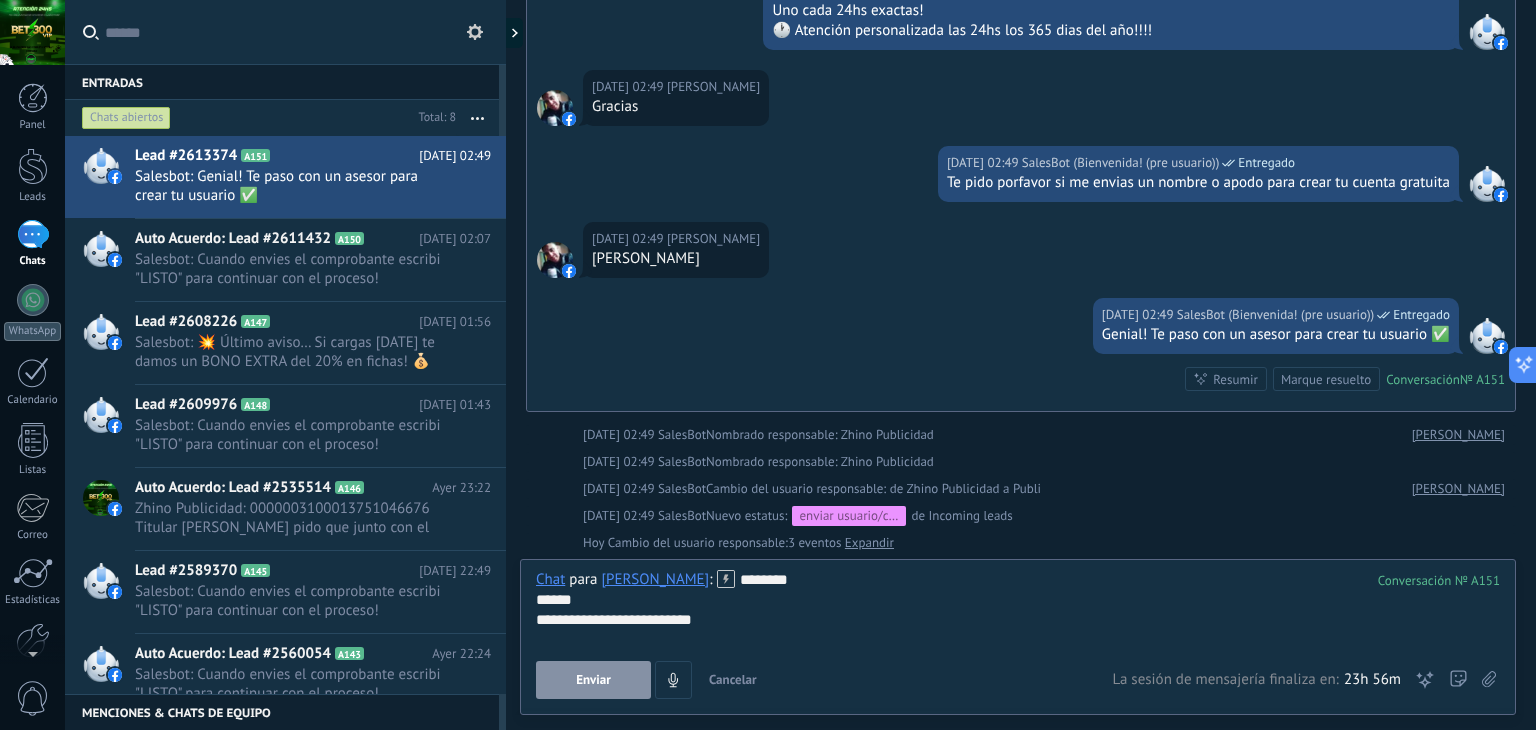 click on "Enviar" at bounding box center [593, 680] 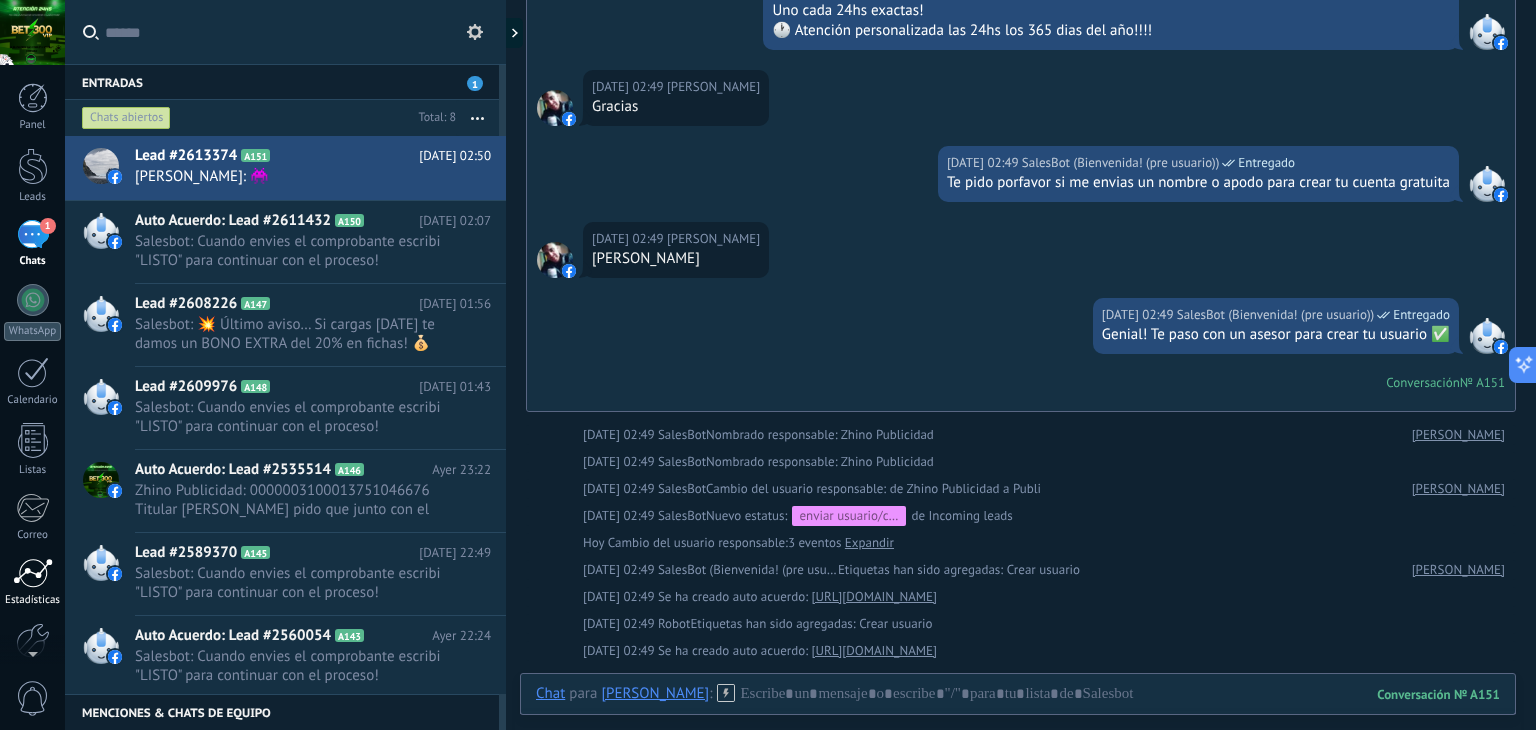 scroll, scrollTop: 1111, scrollLeft: 0, axis: vertical 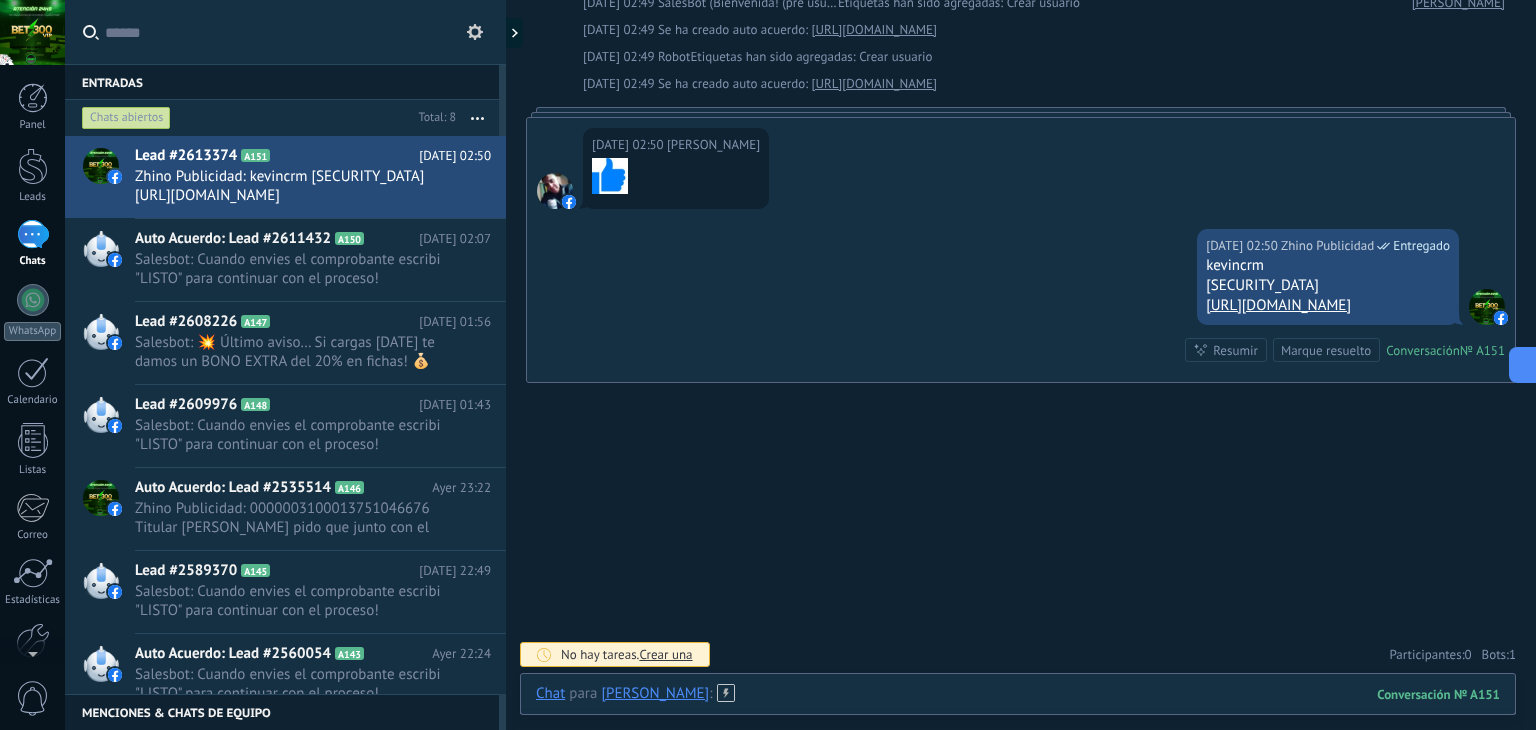 click at bounding box center [1018, 714] 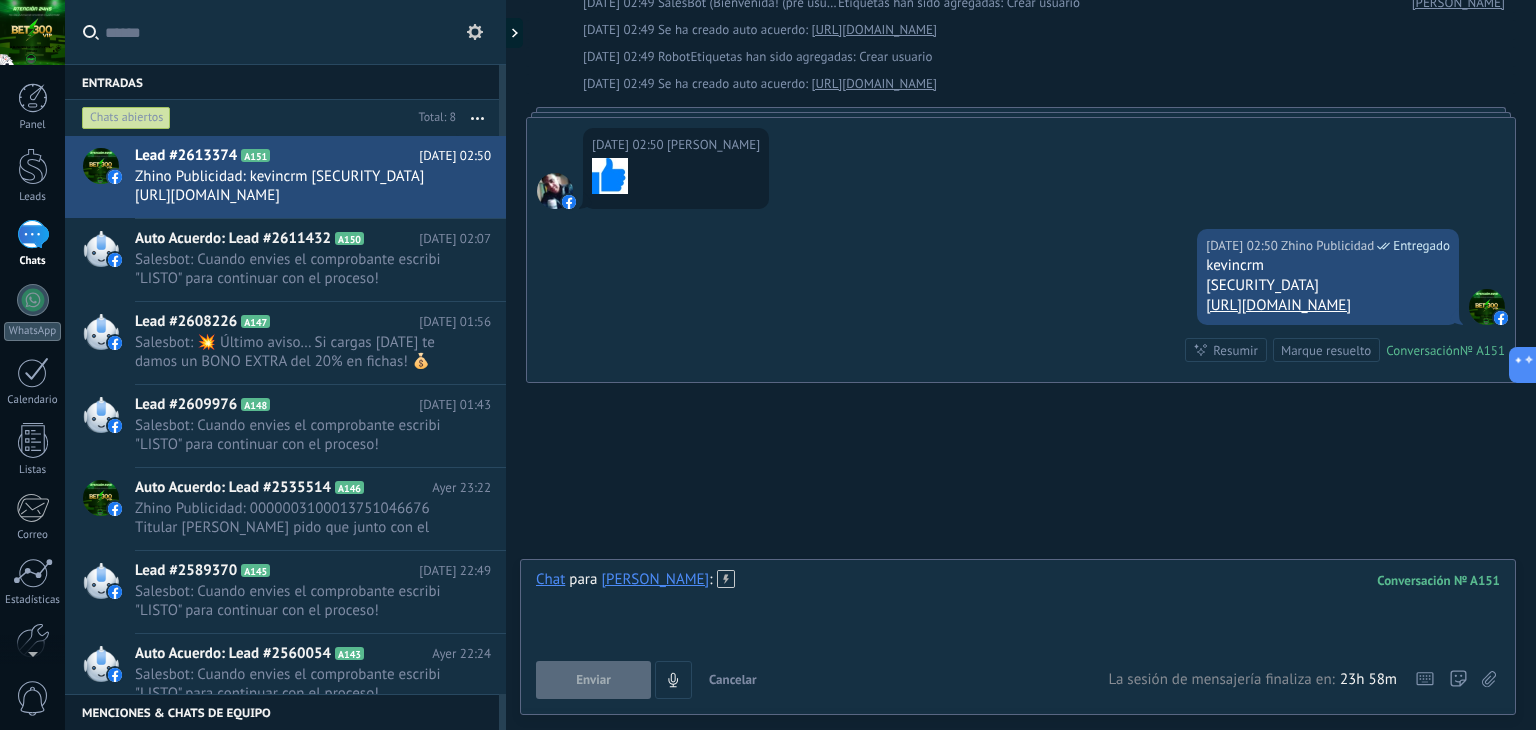 paste 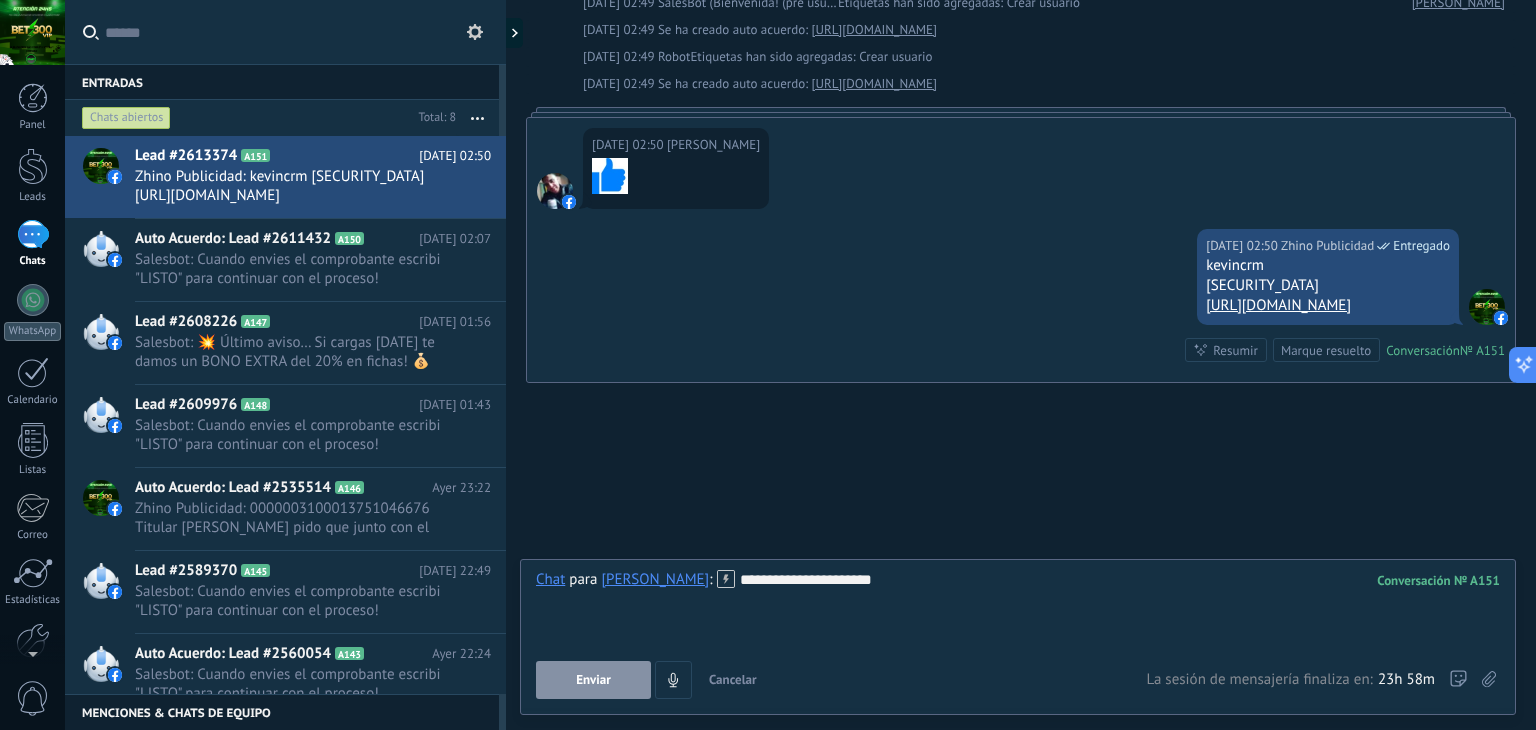 click on "**********" at bounding box center [1018, 608] 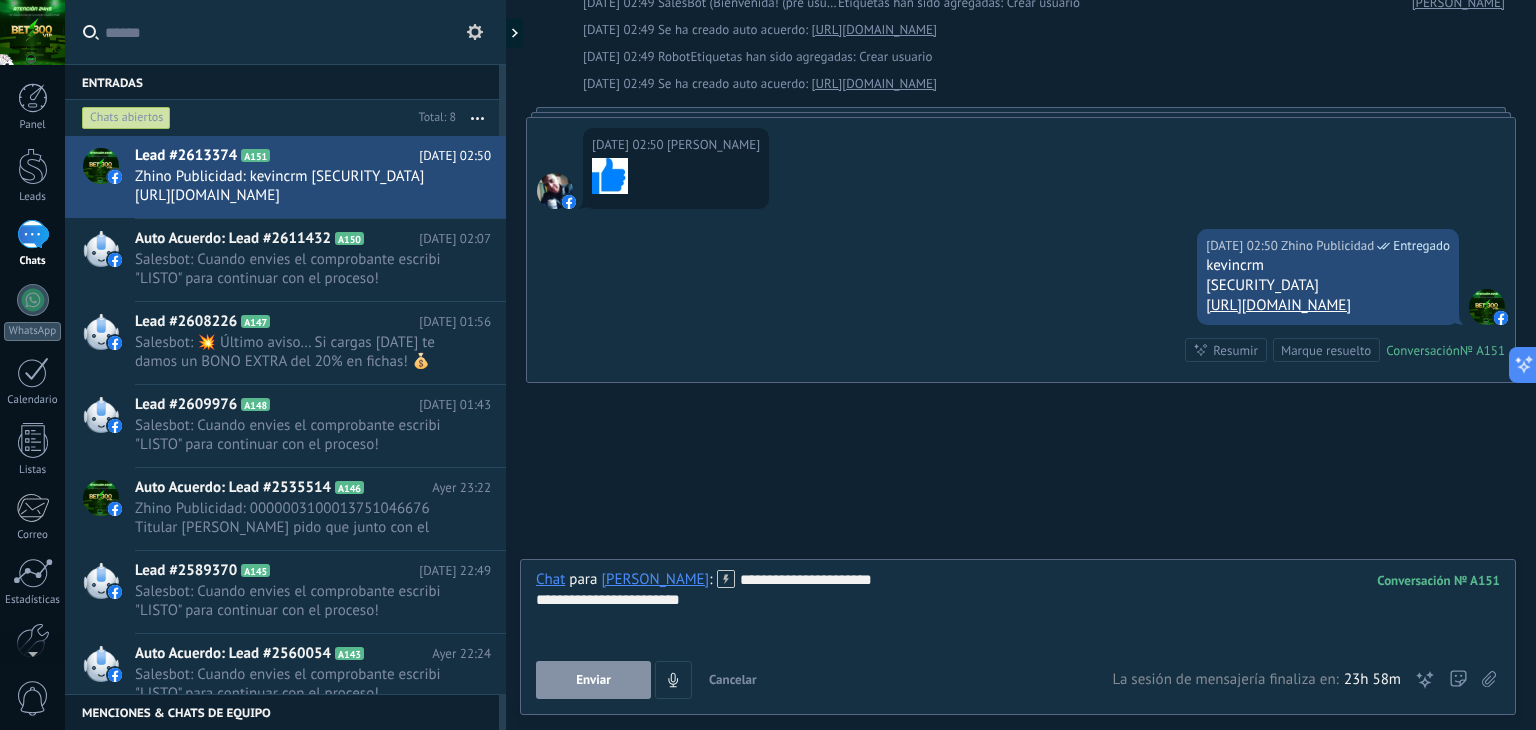 click on "Enviar" at bounding box center [593, 680] 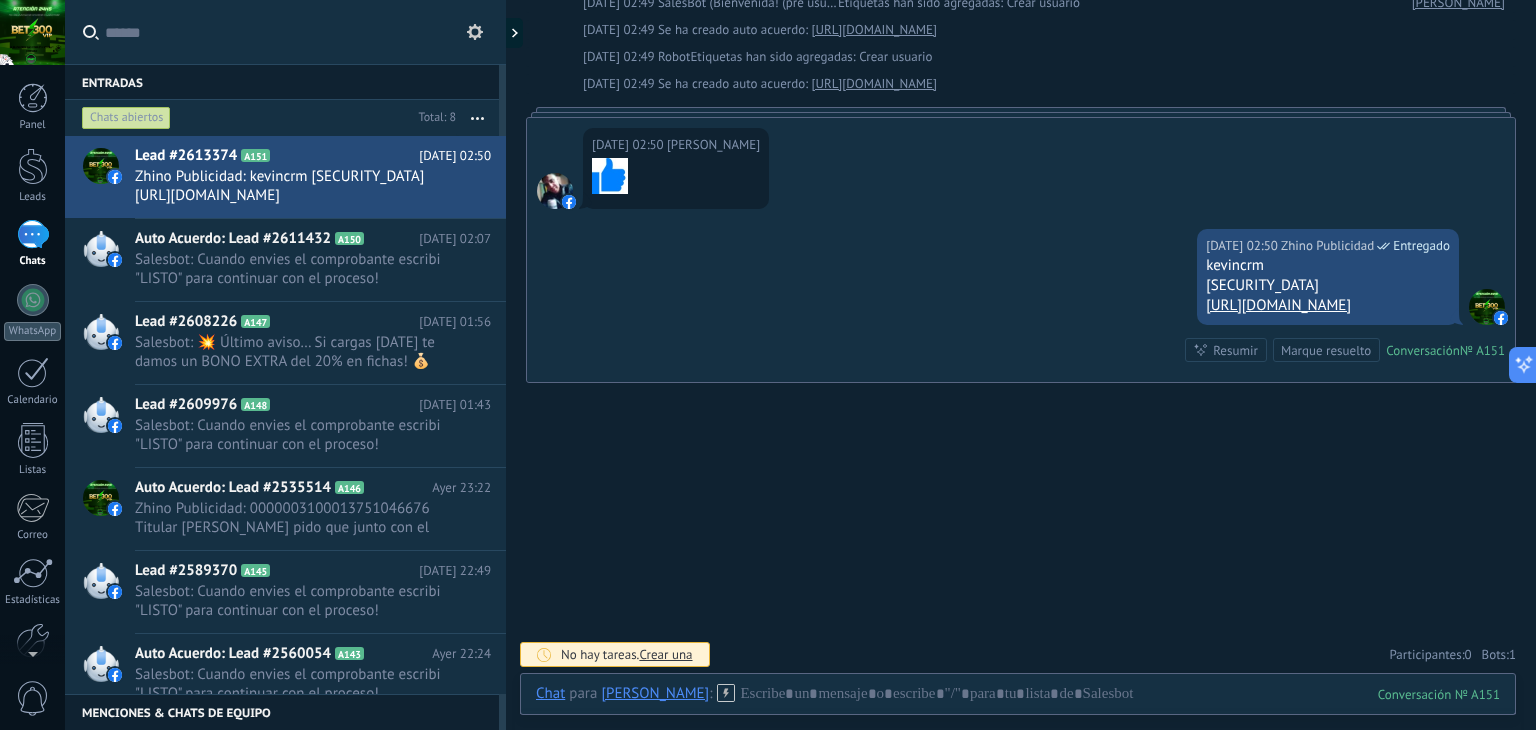 scroll, scrollTop: 1192, scrollLeft: 0, axis: vertical 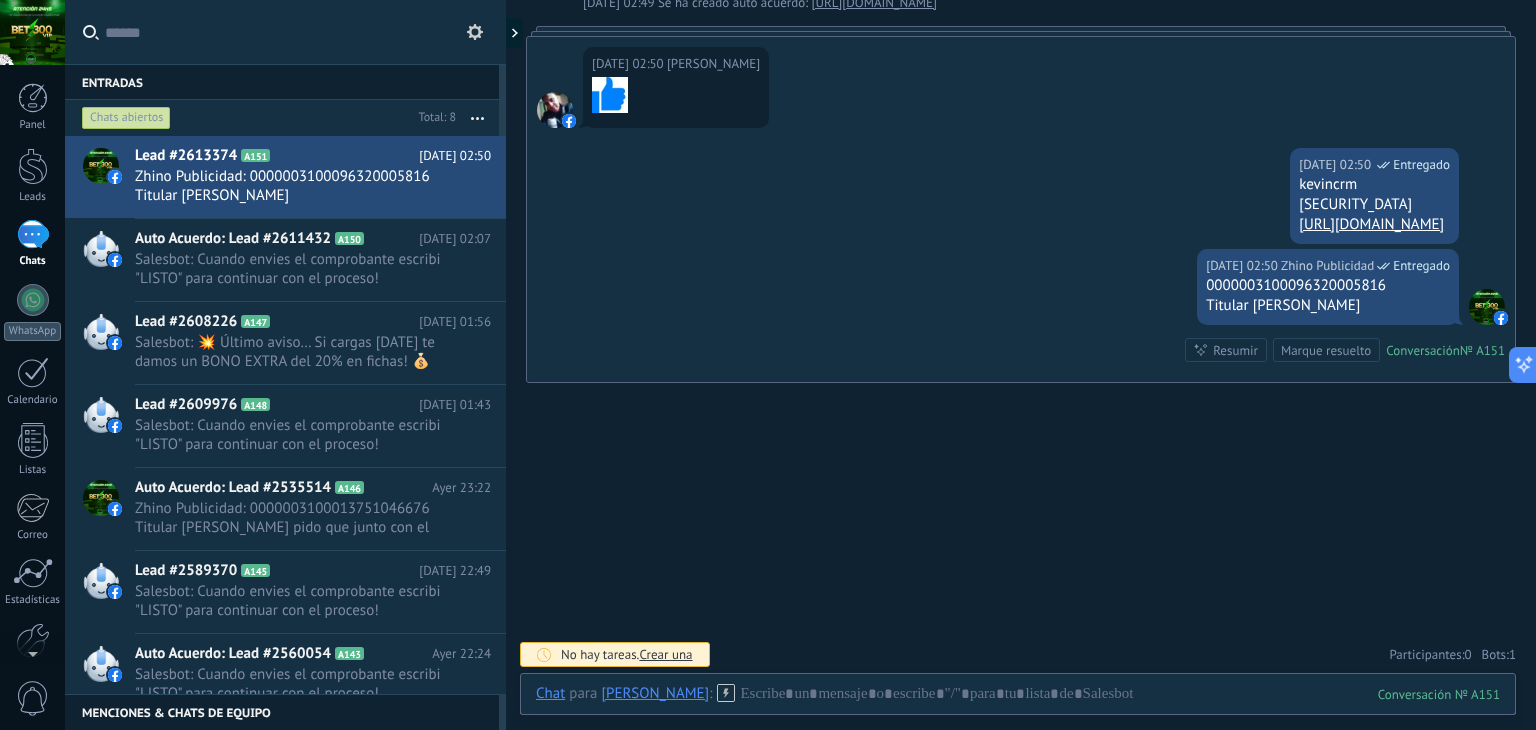 click on "Marque resuelto" at bounding box center [1326, 350] 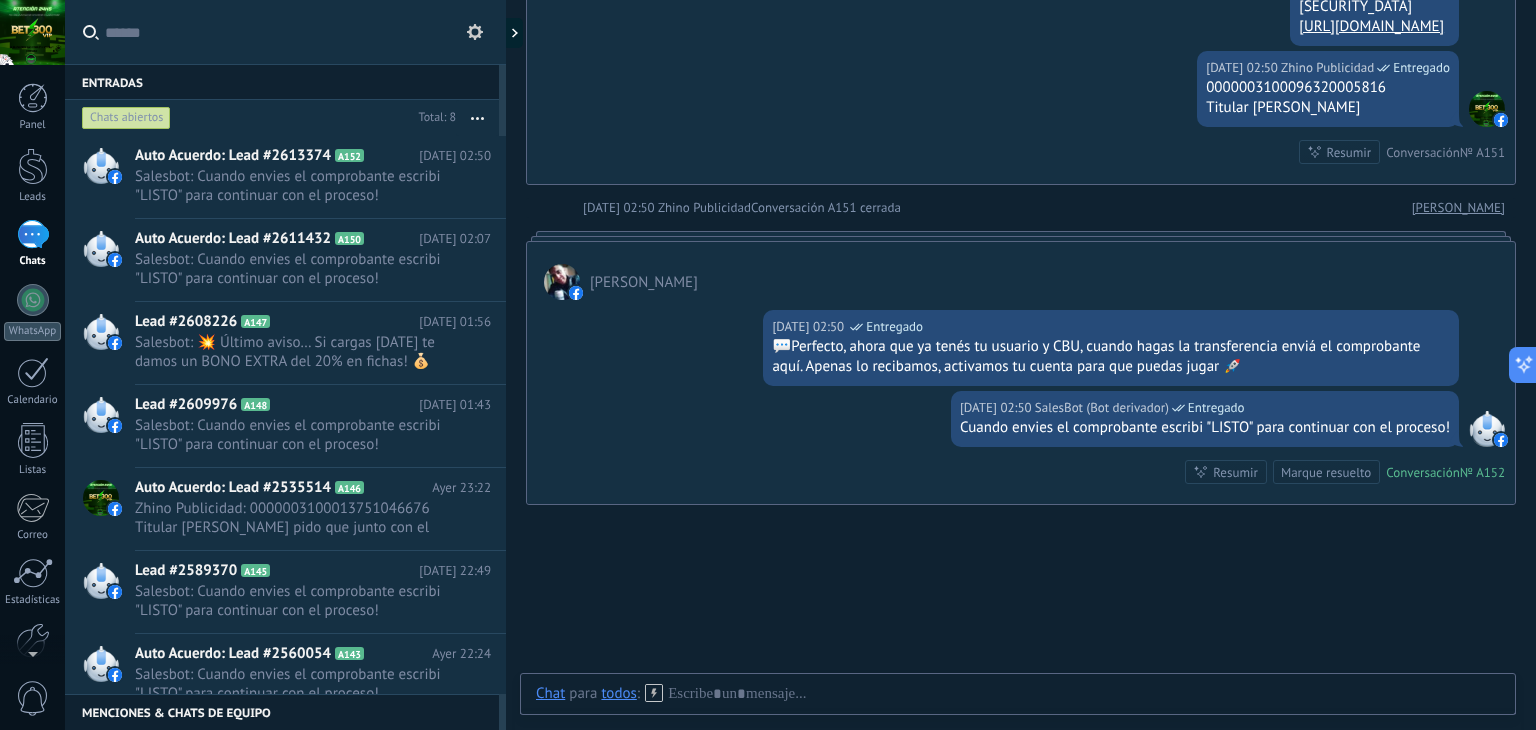 scroll, scrollTop: 1511, scrollLeft: 0, axis: vertical 